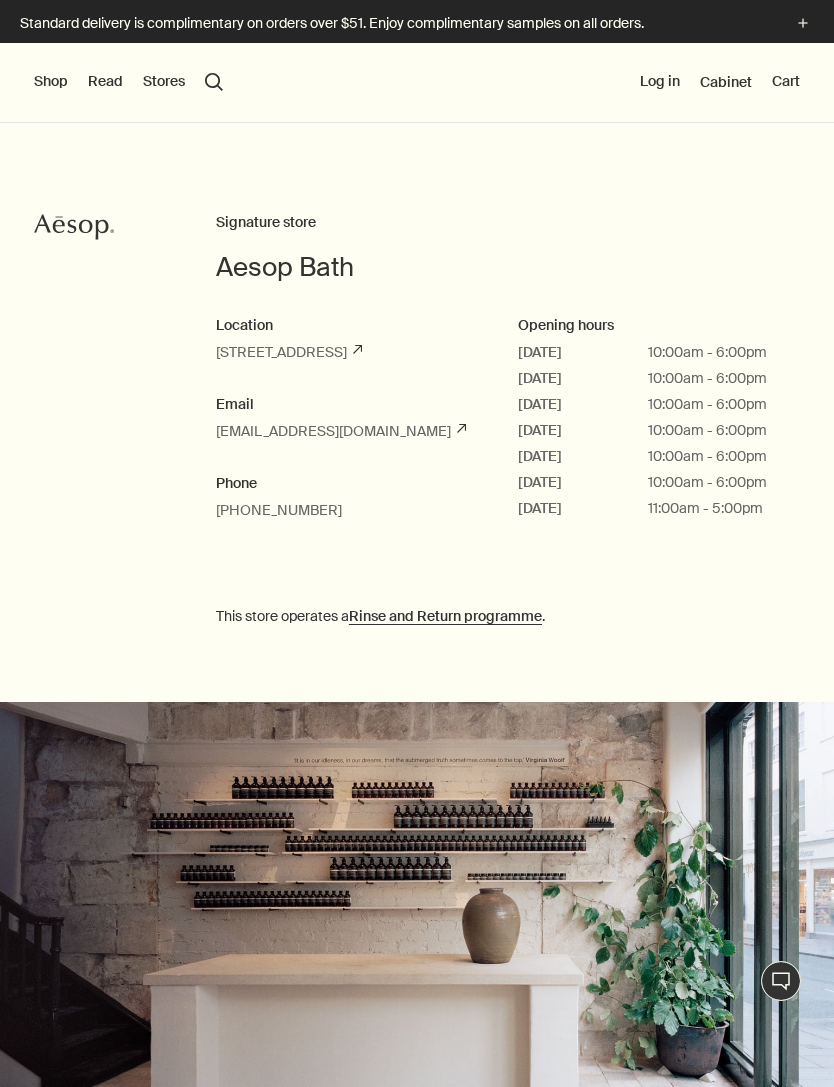 scroll, scrollTop: 0, scrollLeft: 0, axis: both 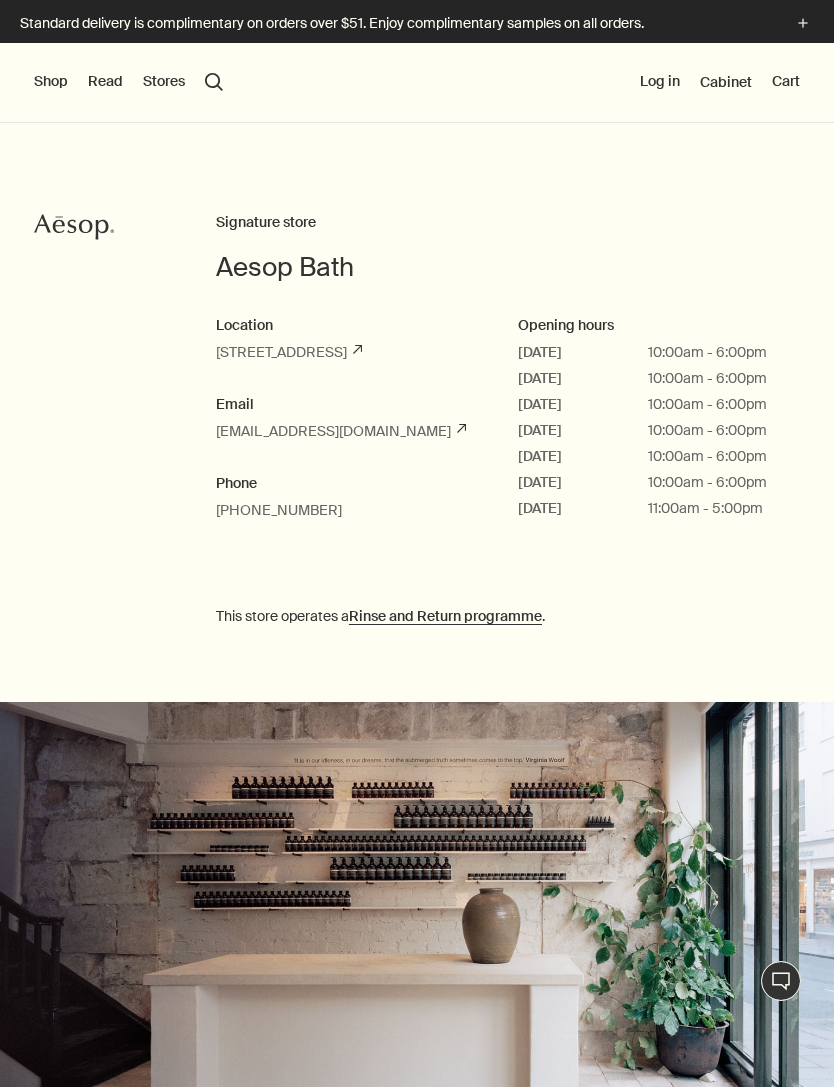 click on "Shop" at bounding box center [51, 82] 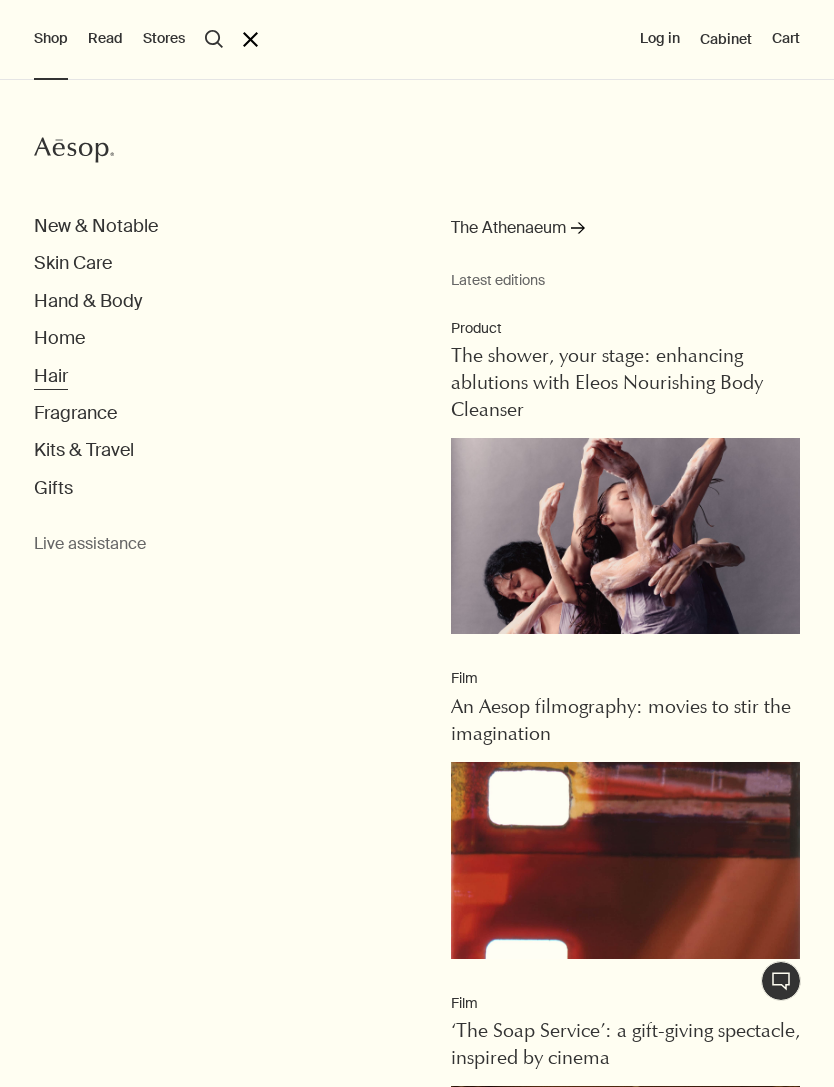 click on "Hair" at bounding box center [51, 376] 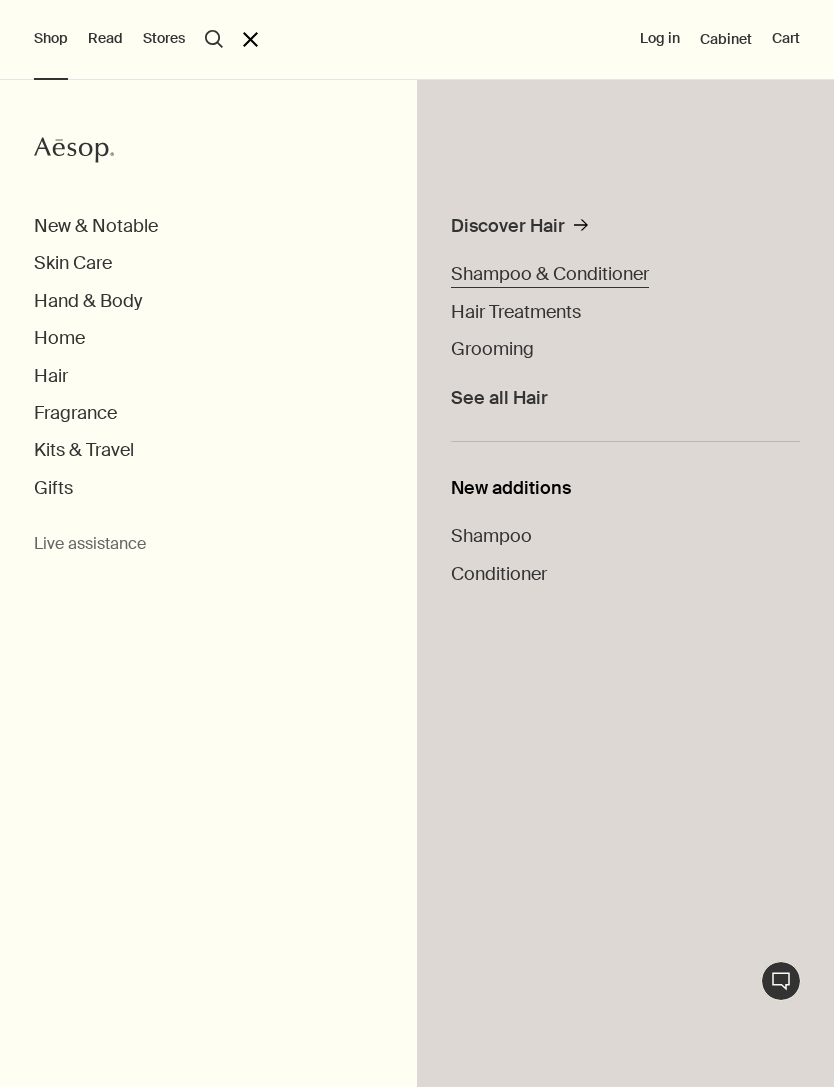 click on "Shampoo & Conditioner" at bounding box center [550, 274] 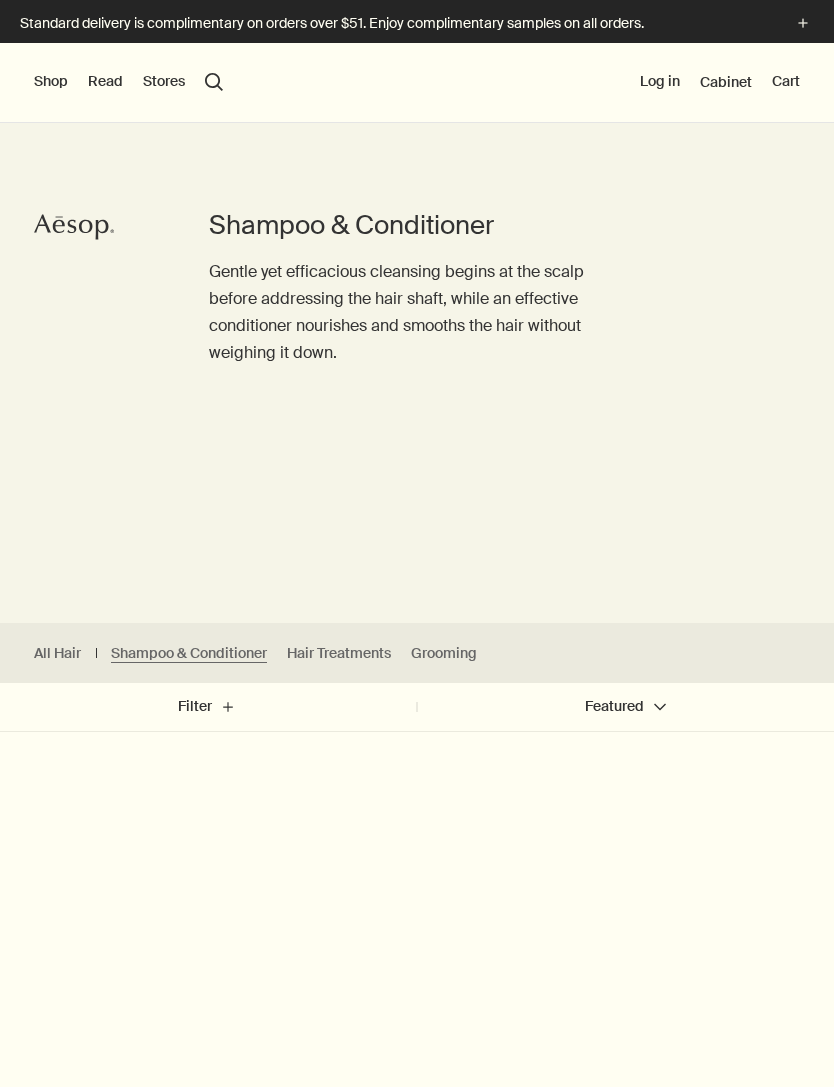 scroll, scrollTop: 0, scrollLeft: 0, axis: both 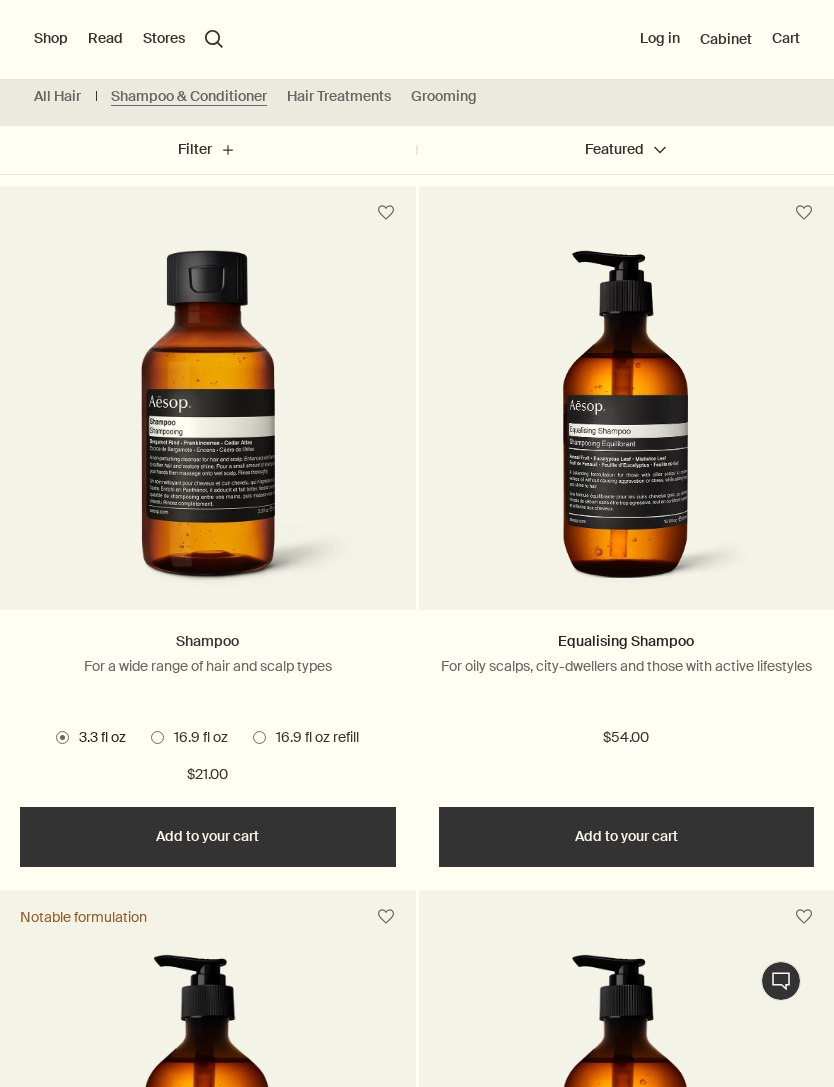 click on "Shampoo" at bounding box center [207, 641] 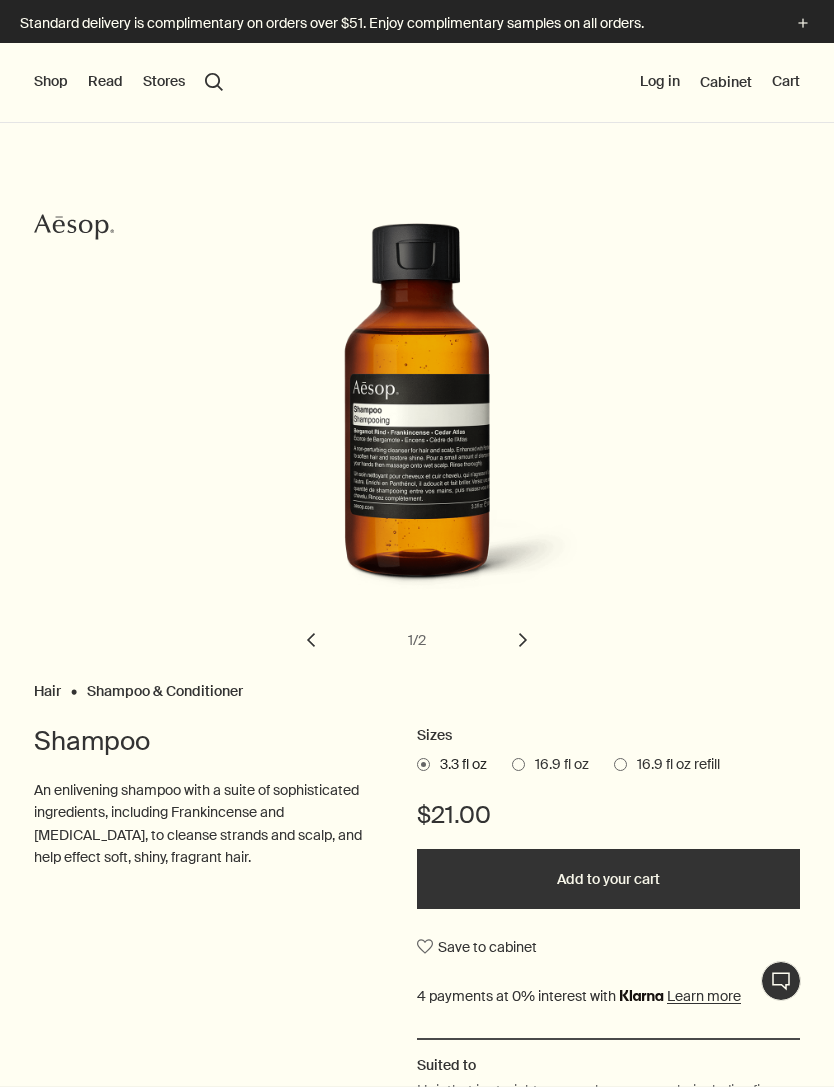 scroll, scrollTop: 0, scrollLeft: 0, axis: both 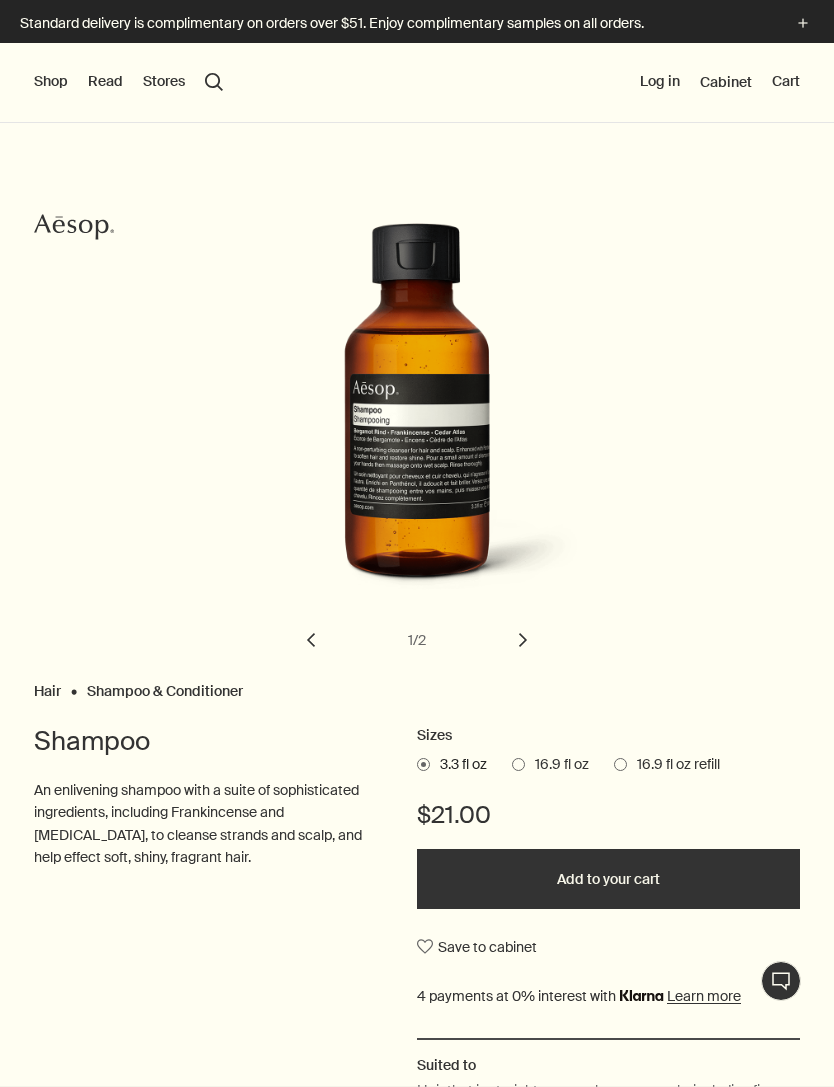 click on "chevron" at bounding box center (523, 640) 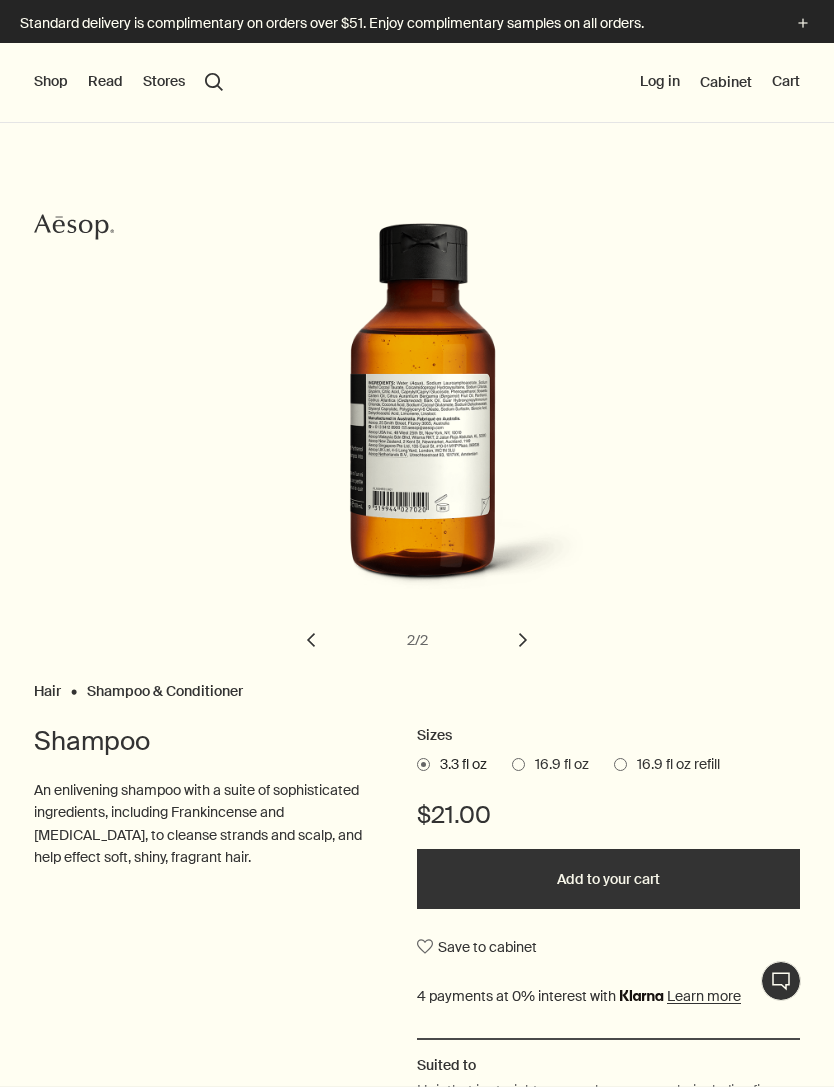 click on "chevron" at bounding box center [523, 640] 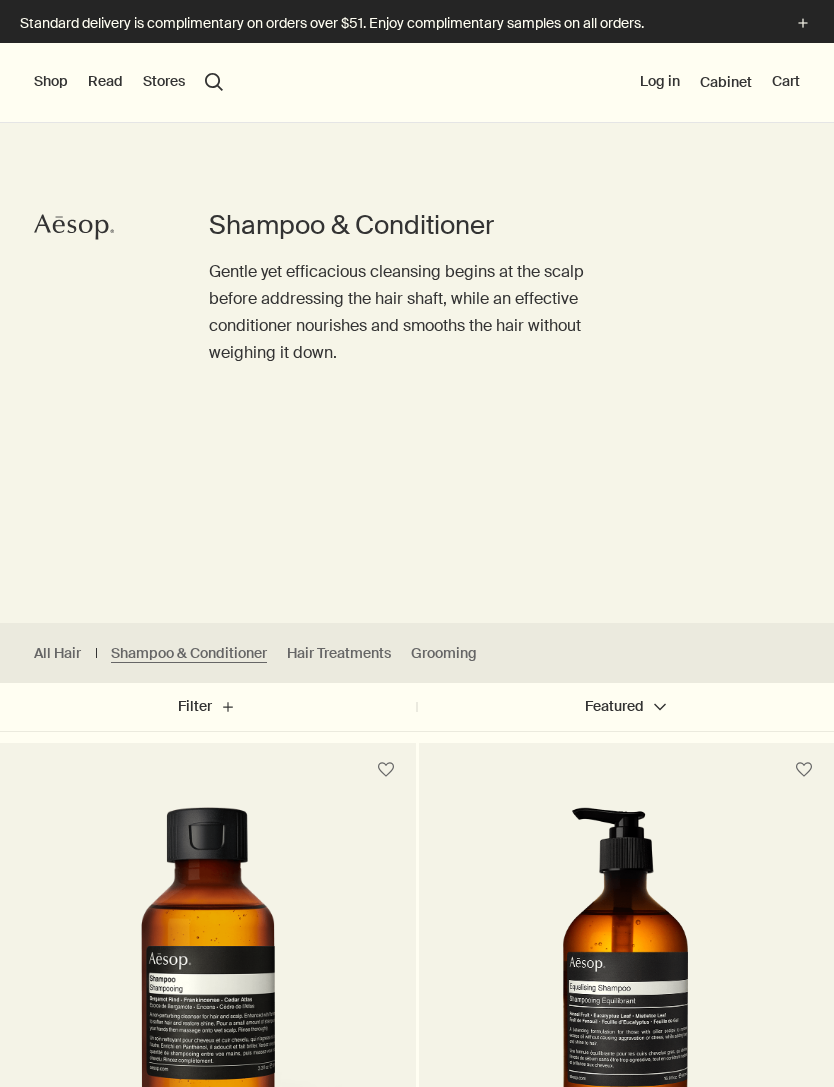 scroll, scrollTop: 0, scrollLeft: 0, axis: both 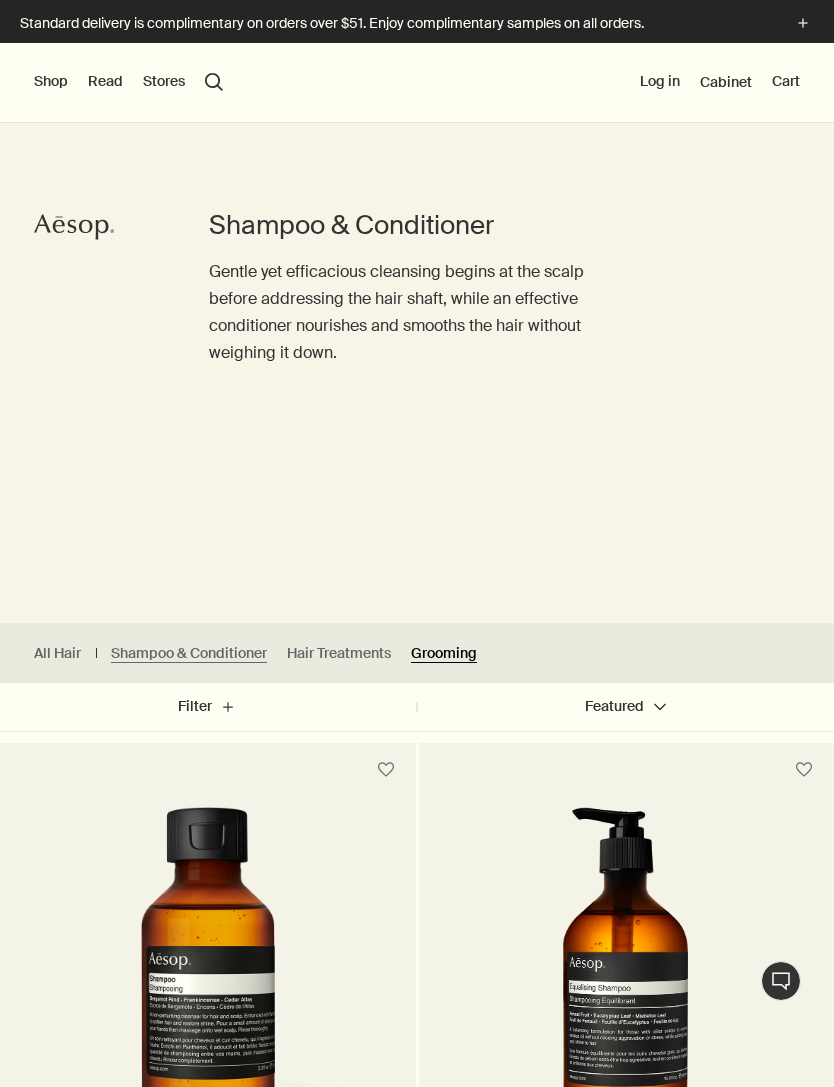 click on "Grooming" at bounding box center (444, 653) 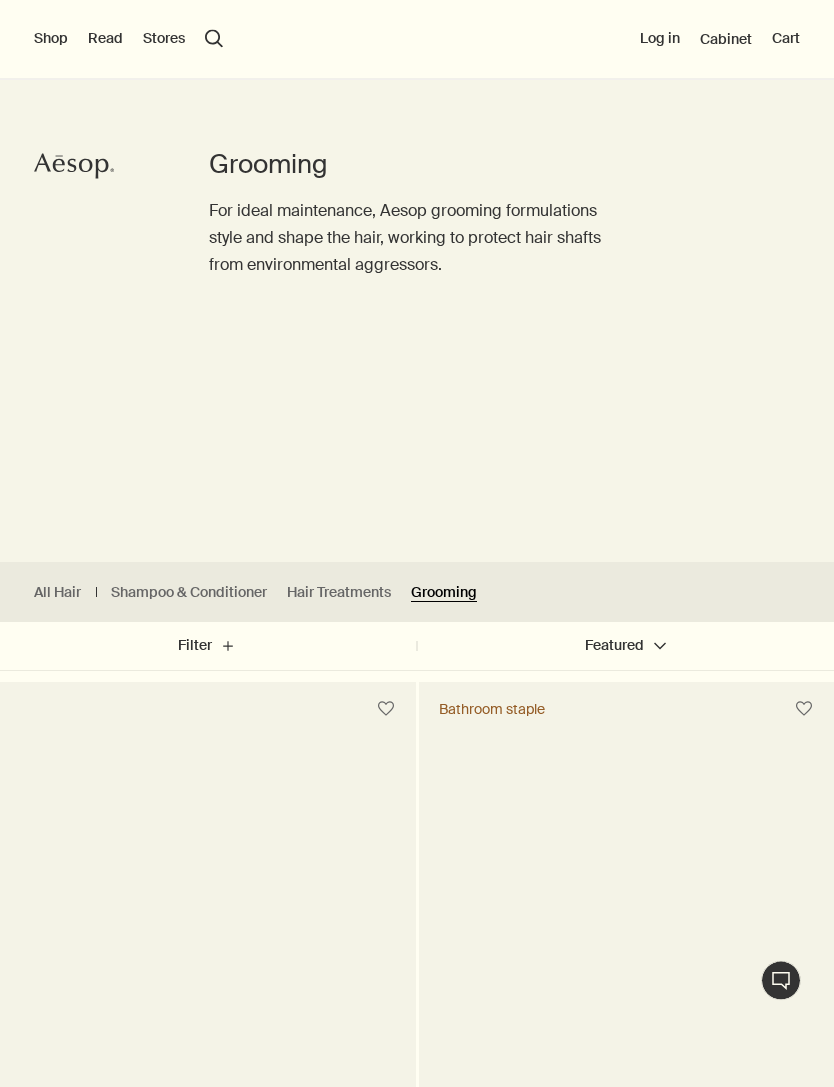 scroll, scrollTop: 0, scrollLeft: 0, axis: both 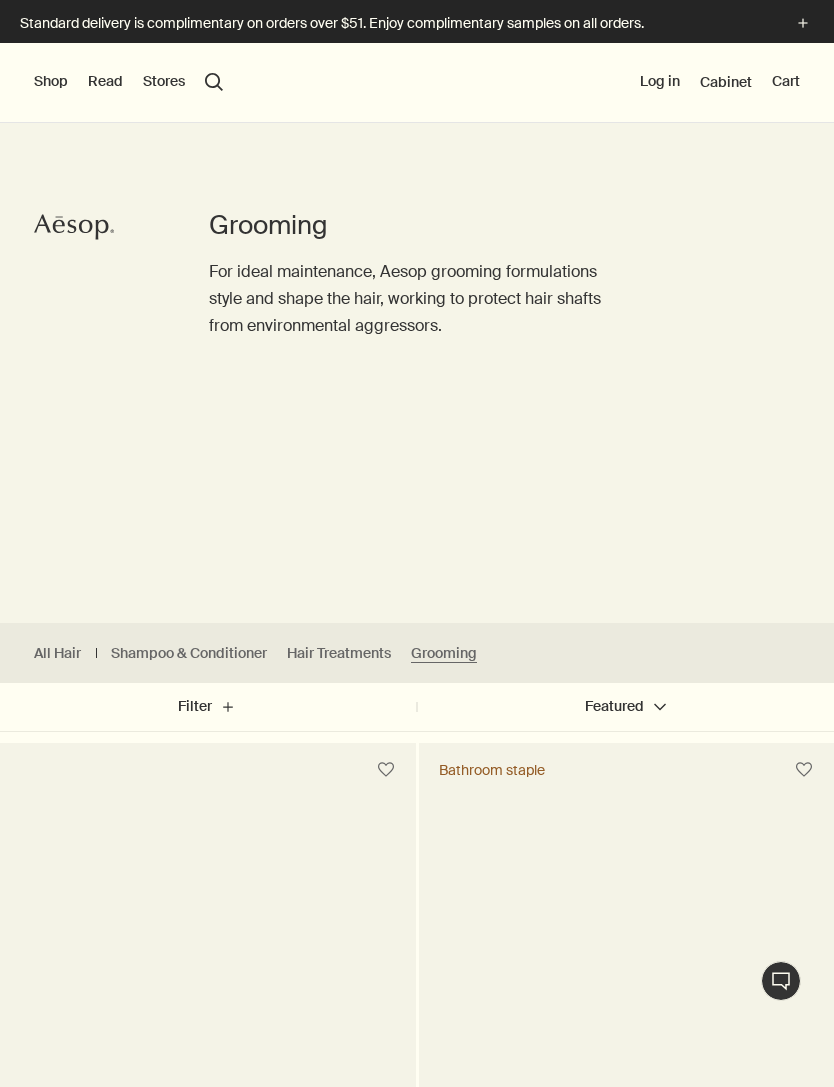 click on "Shop" at bounding box center (51, 82) 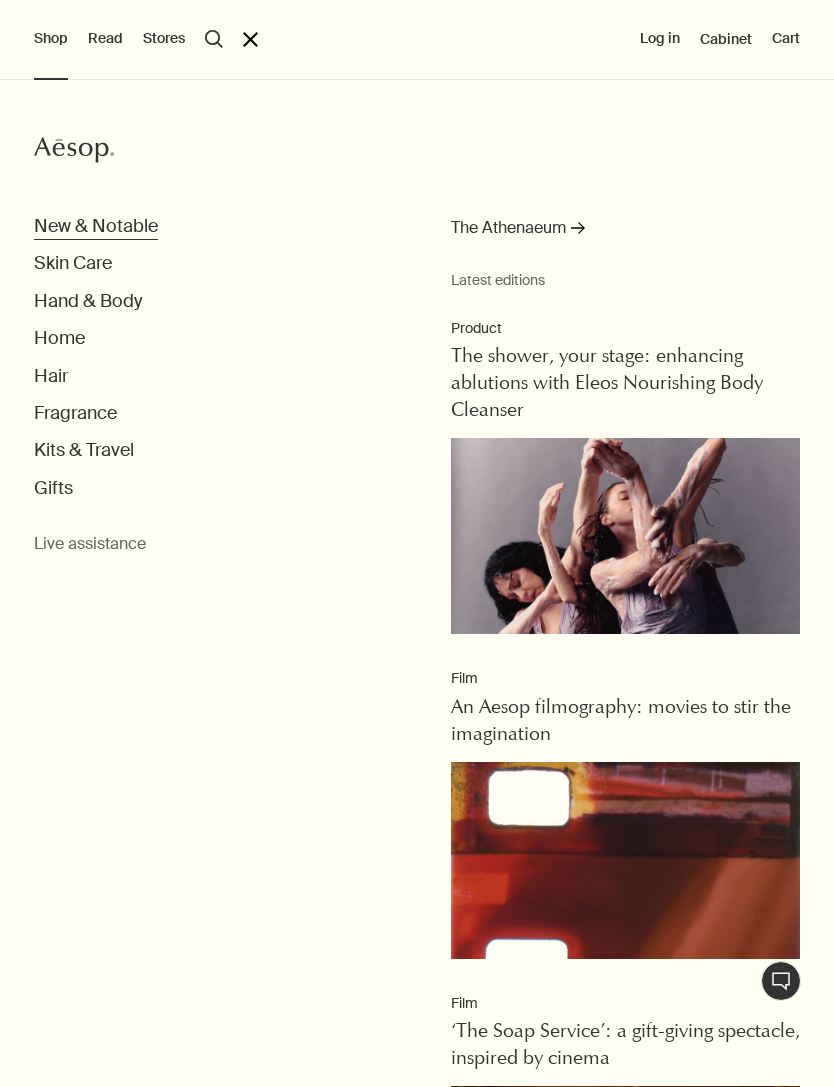 click on "New & Notable" at bounding box center [96, 226] 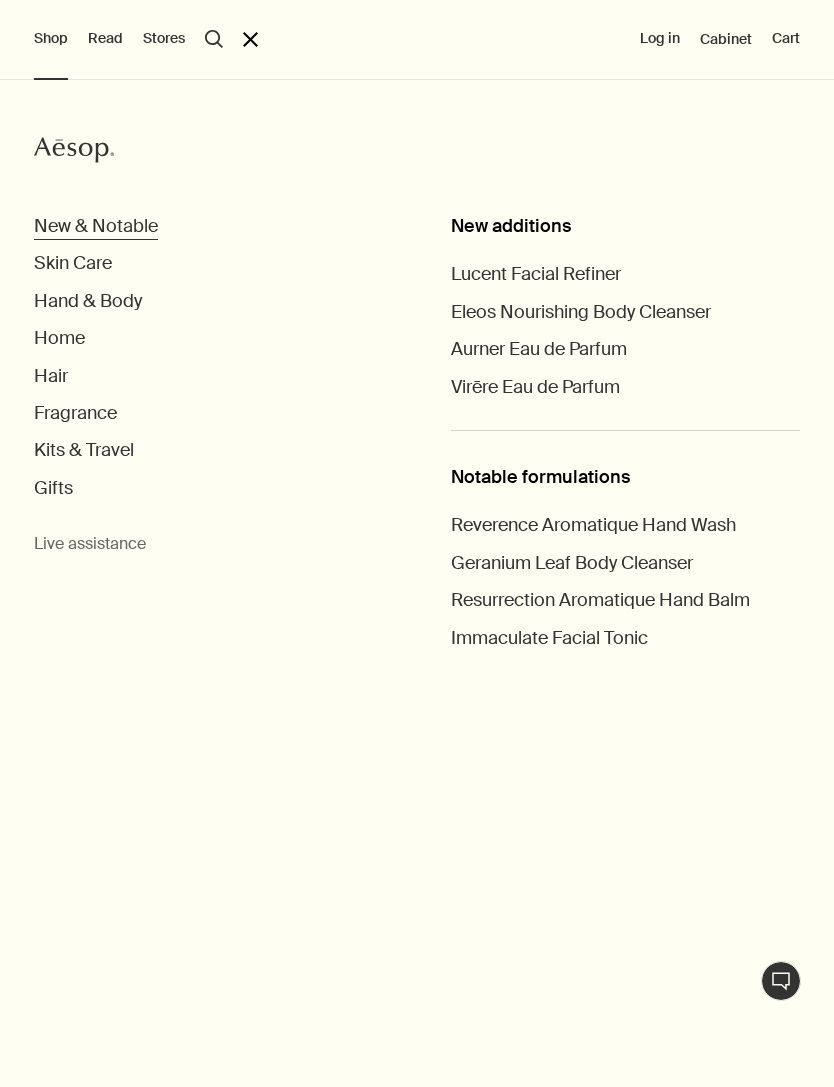 click on "New & Notable" at bounding box center (96, 226) 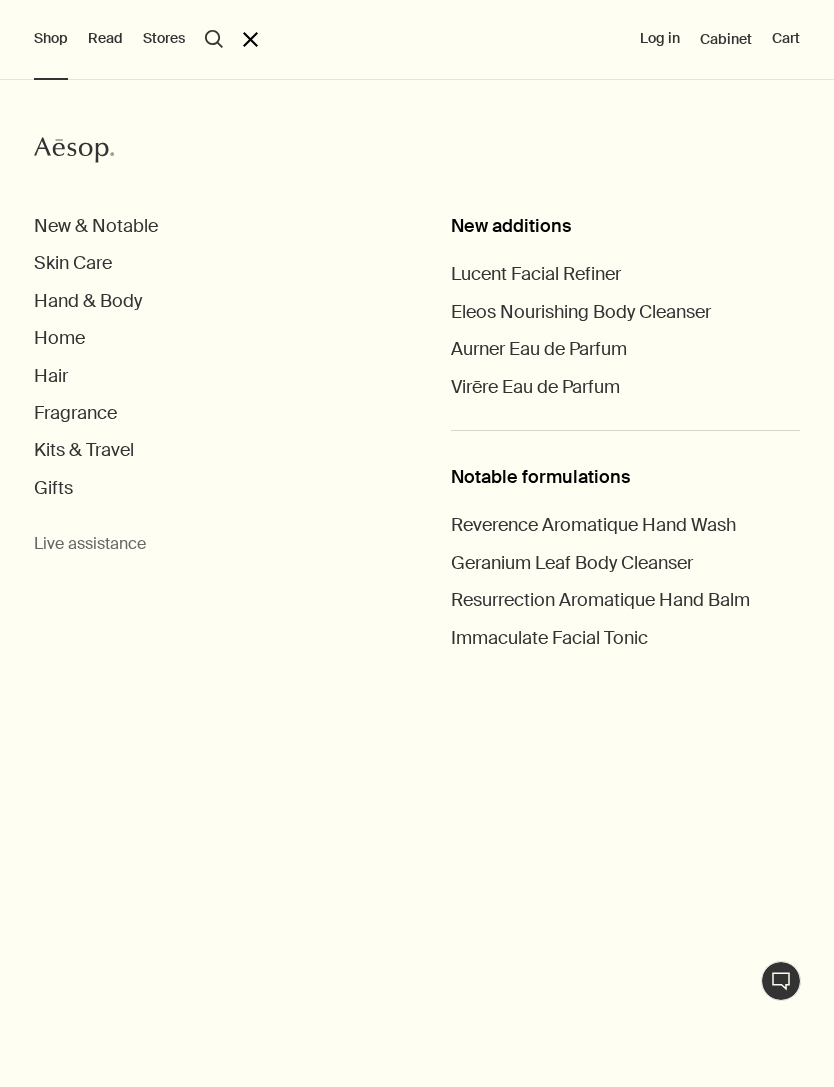 click on "New additions" at bounding box center (625, 226) 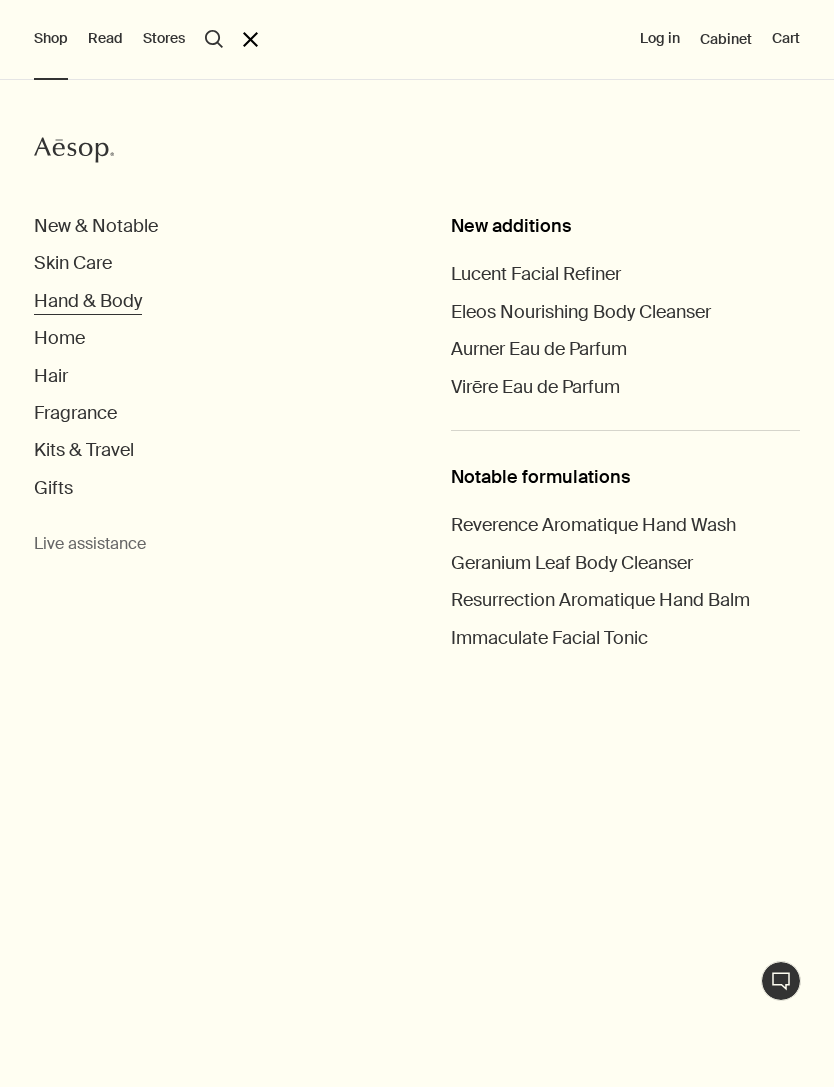 click on "Hand & Body" at bounding box center [88, 301] 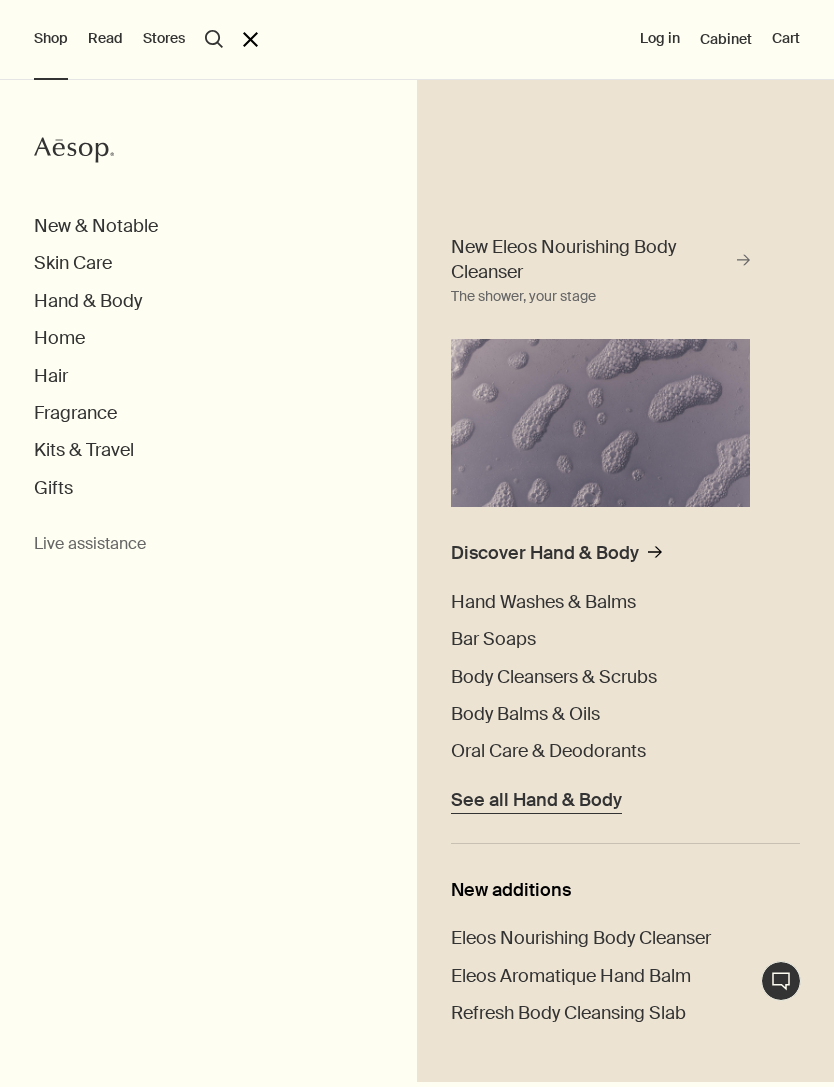 click on "See all Hand & Body" at bounding box center (536, 800) 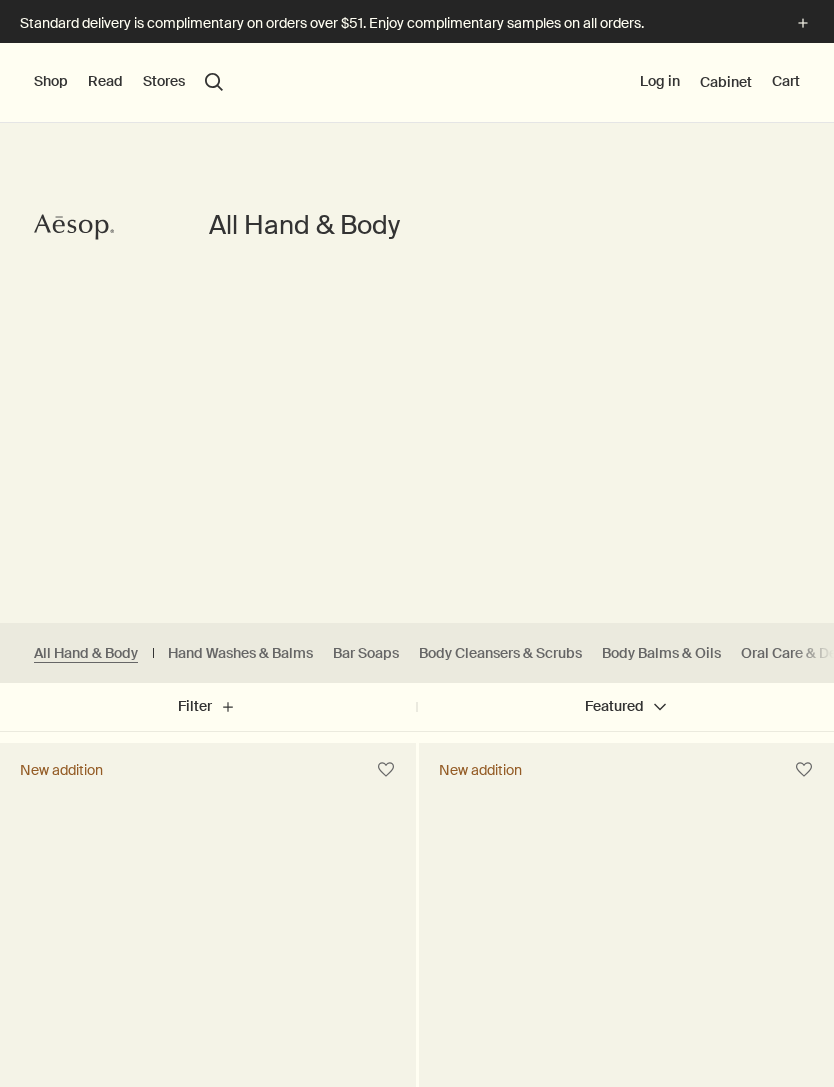 scroll, scrollTop: 0, scrollLeft: 0, axis: both 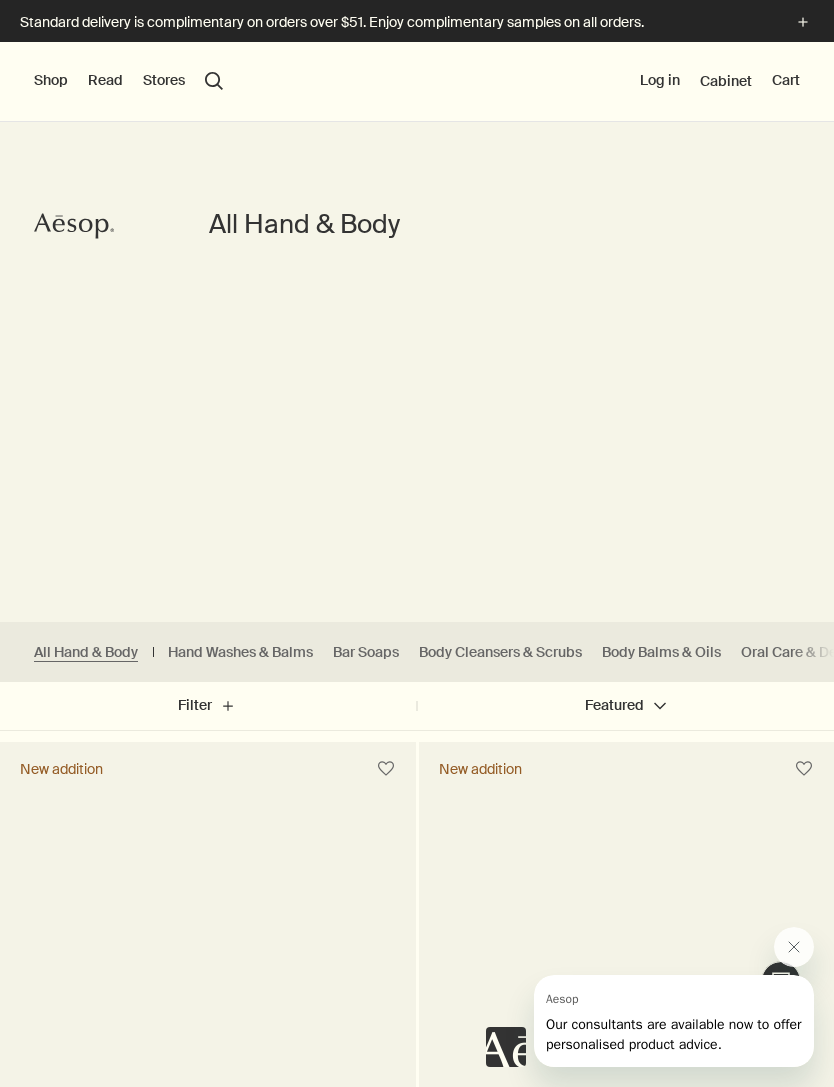 click on "Shop" at bounding box center [51, 81] 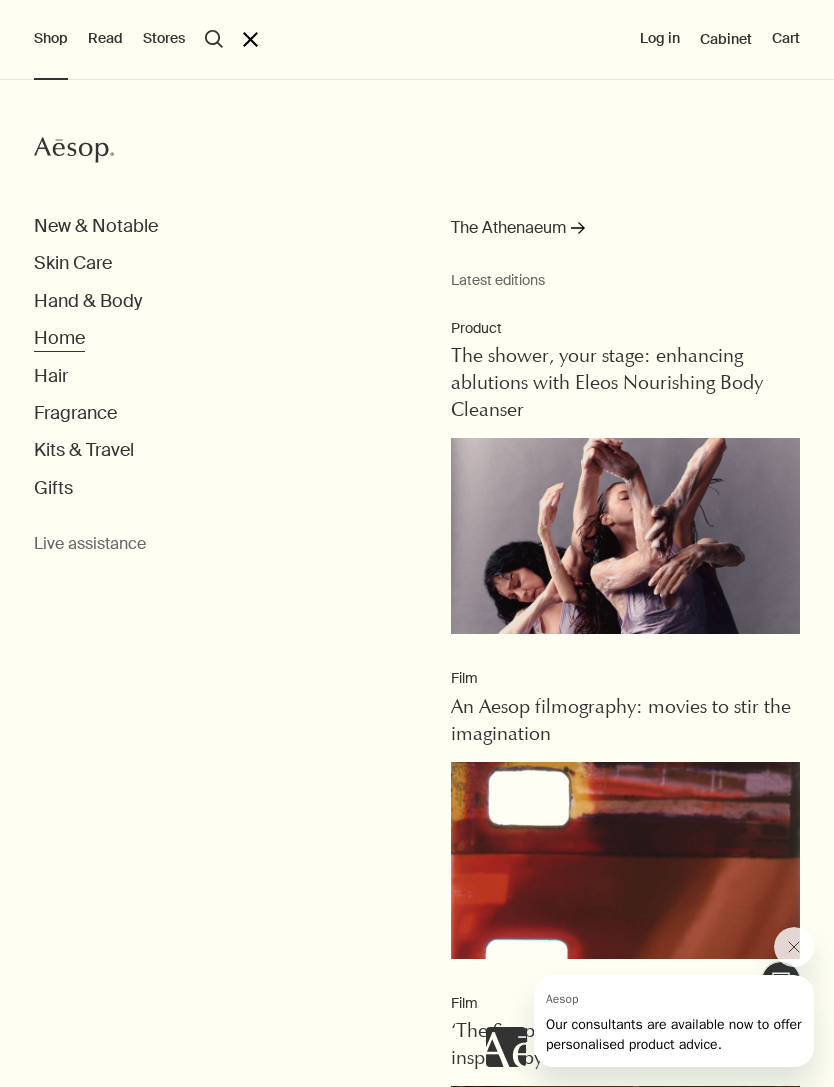 click on "Home" at bounding box center (59, 338) 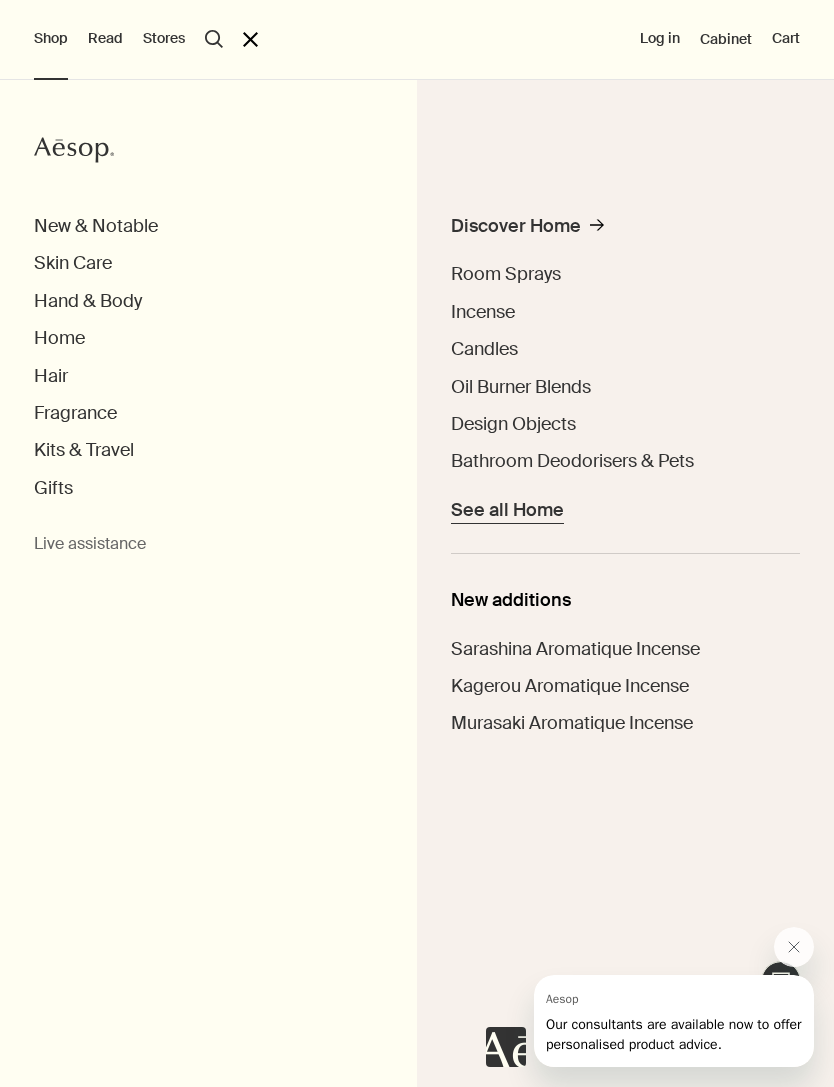 click on "See all Home" at bounding box center [507, 510] 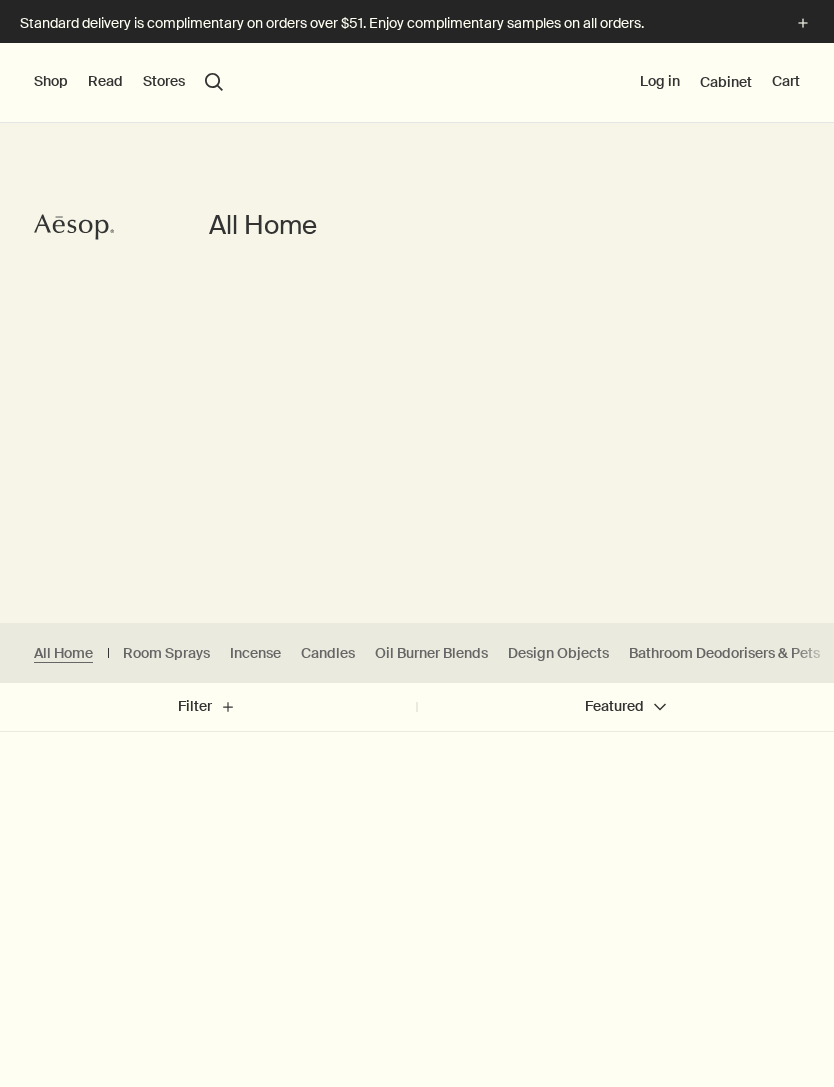 scroll, scrollTop: 0, scrollLeft: 0, axis: both 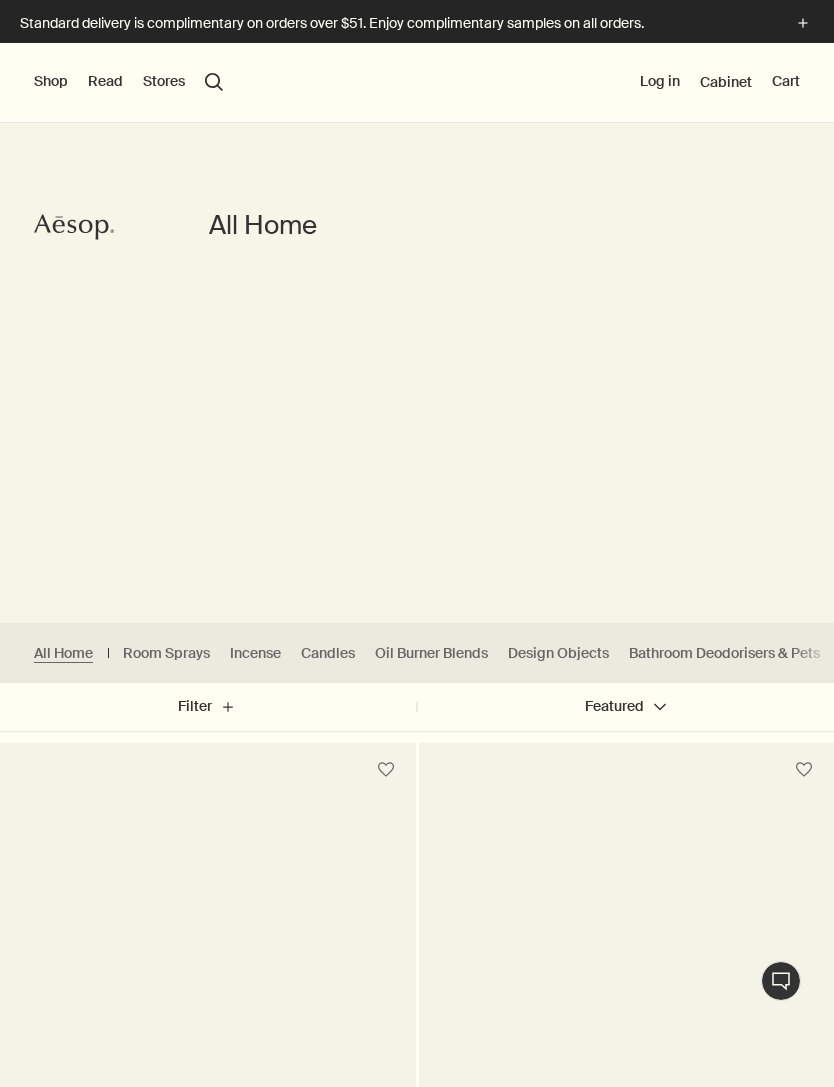 click on "Shop" at bounding box center [51, 82] 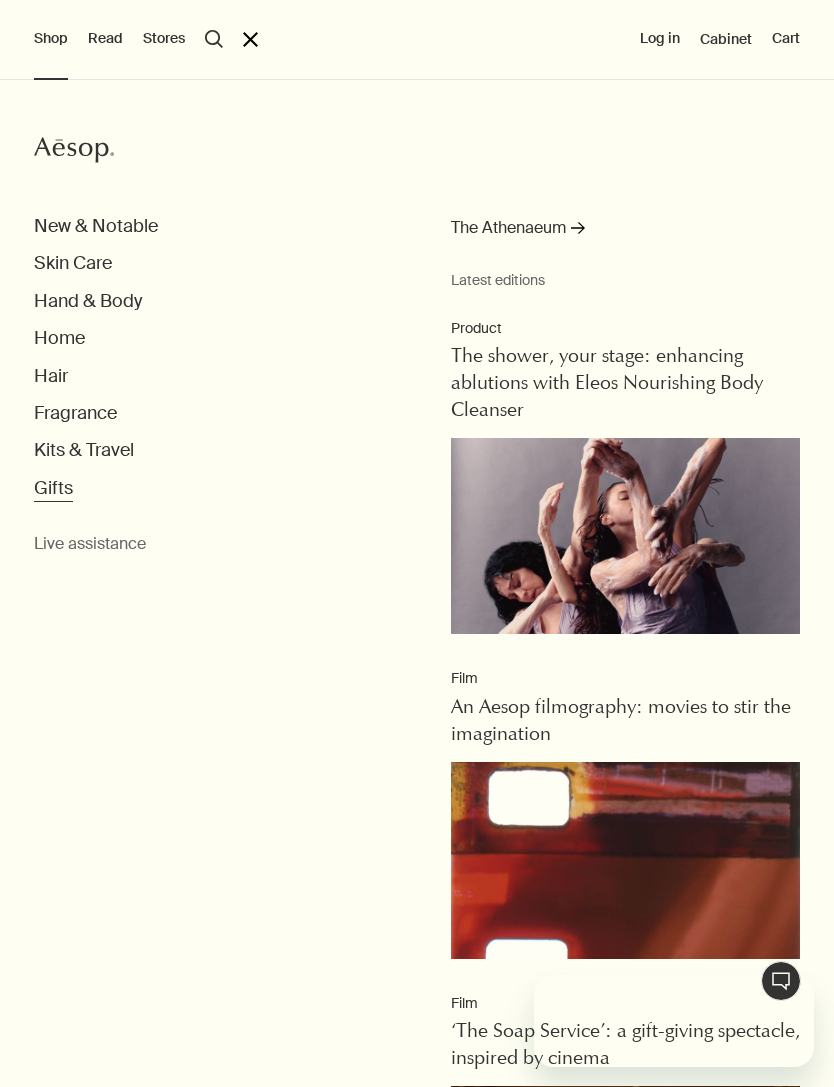 scroll, scrollTop: 0, scrollLeft: 0, axis: both 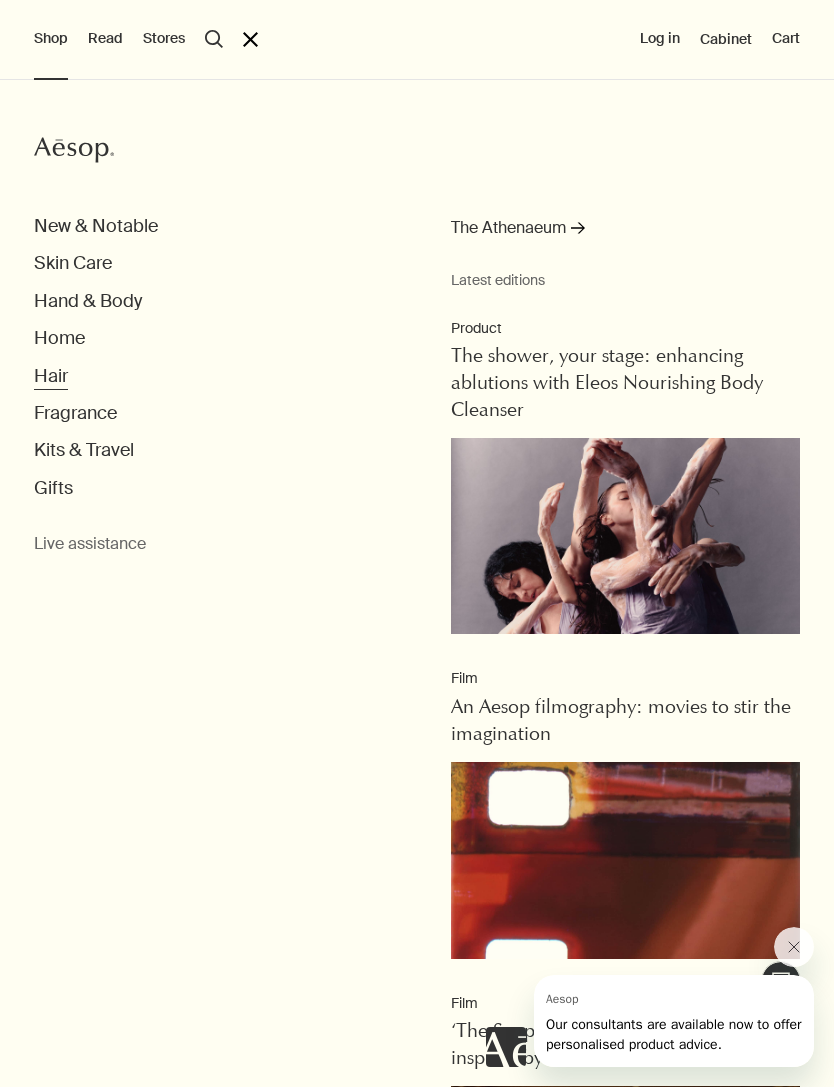 click on "Hair" at bounding box center [51, 376] 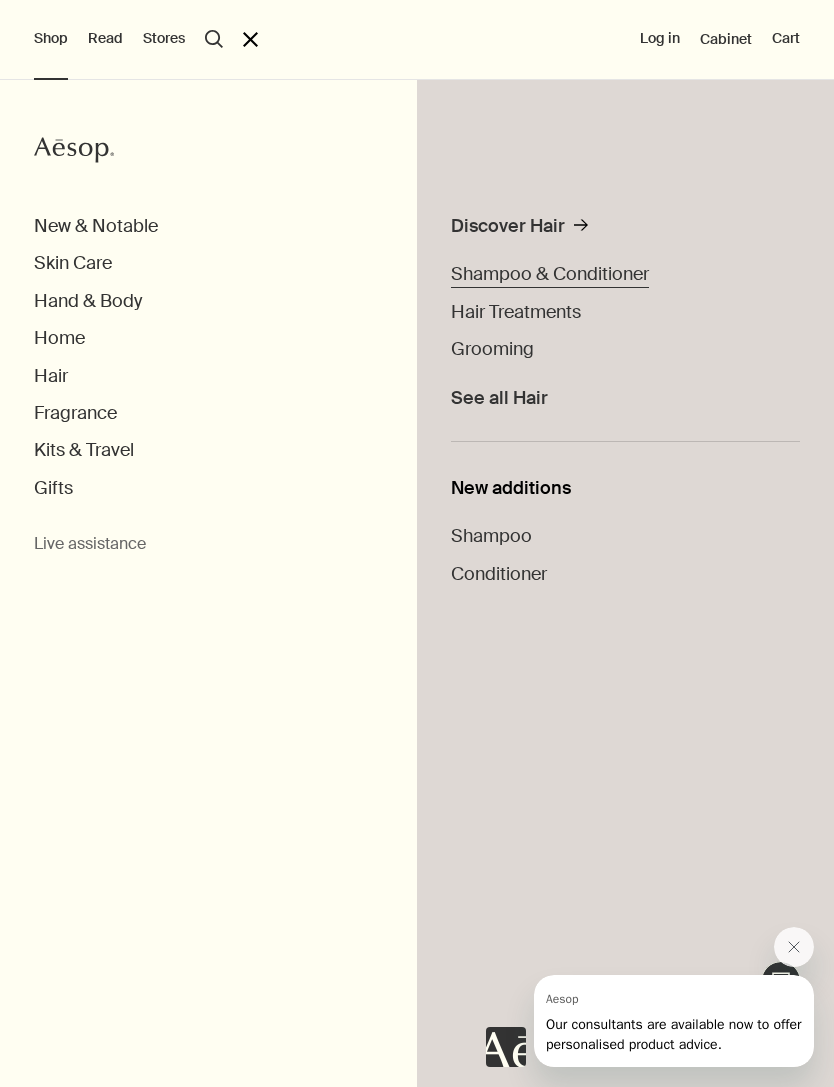 click on "Shampoo & Conditioner" at bounding box center [550, 274] 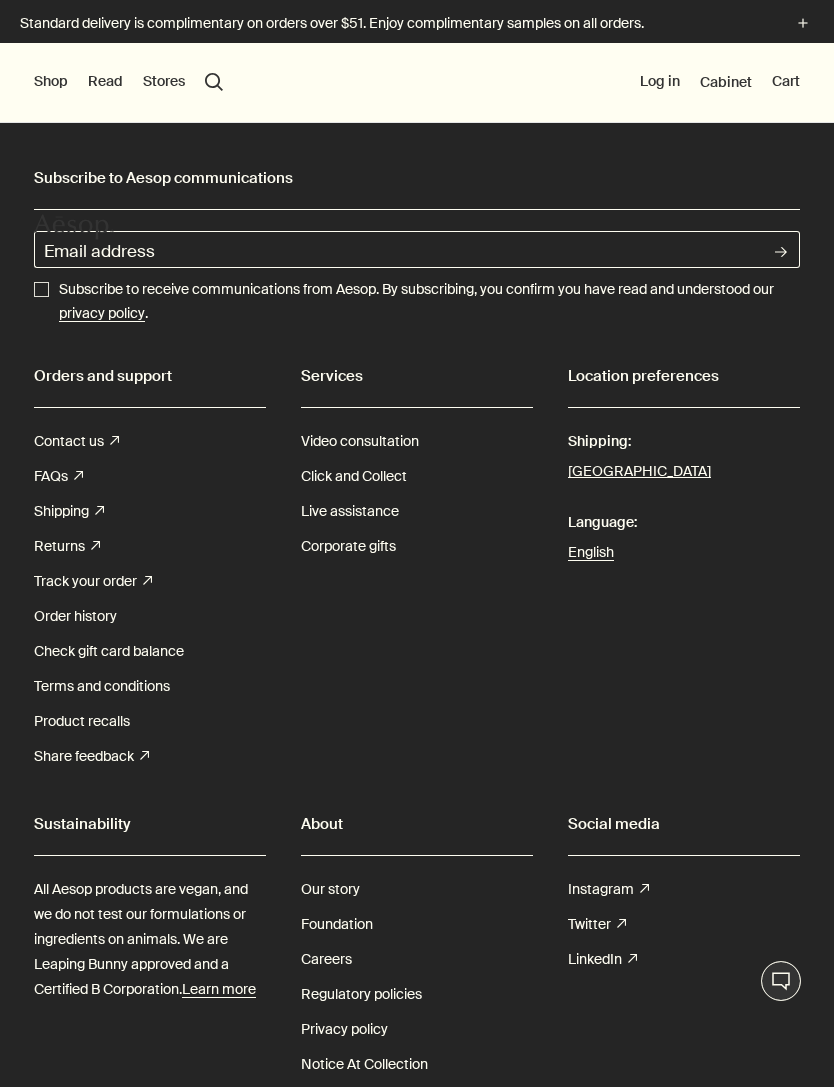 scroll, scrollTop: 0, scrollLeft: 0, axis: both 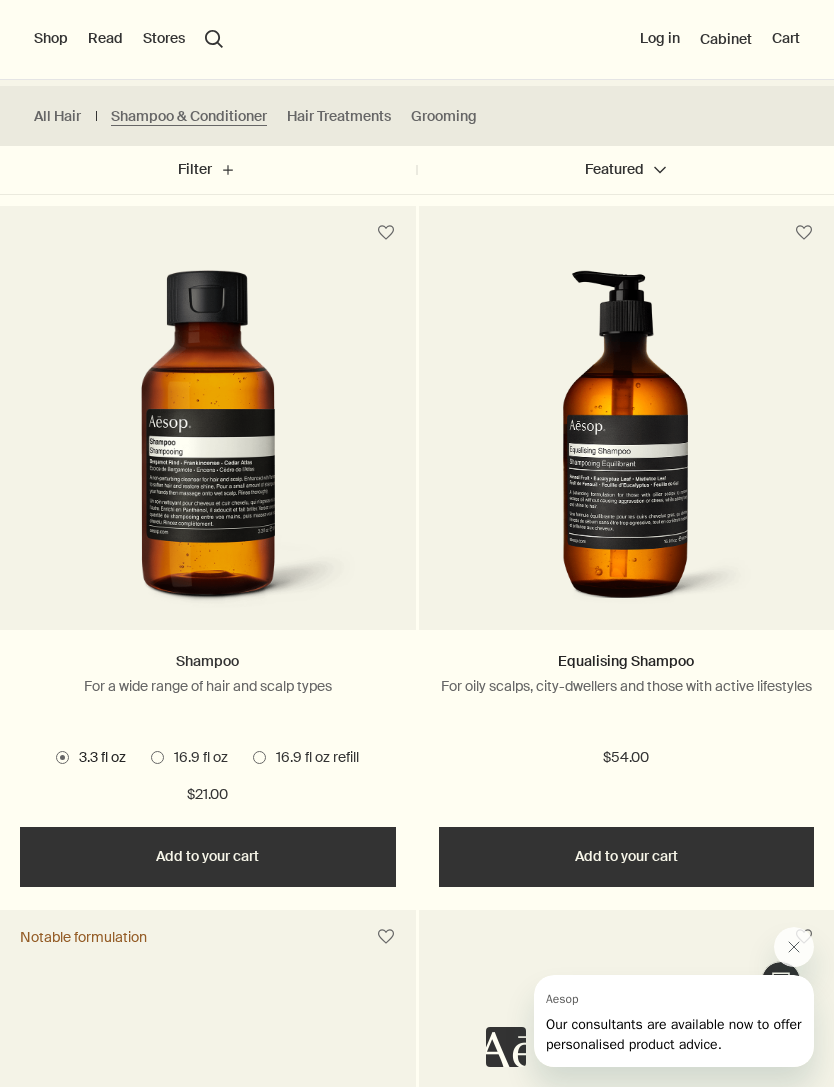 click on "Shampoo" at bounding box center (207, 661) 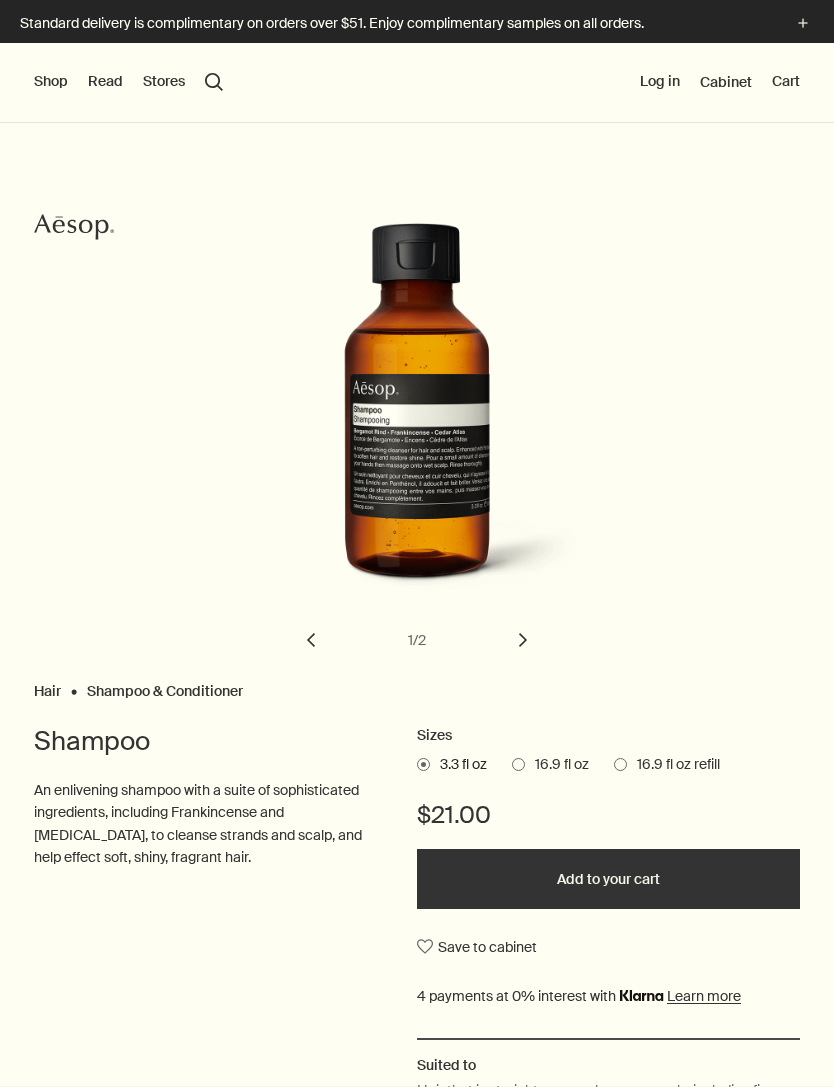 scroll, scrollTop: 0, scrollLeft: 0, axis: both 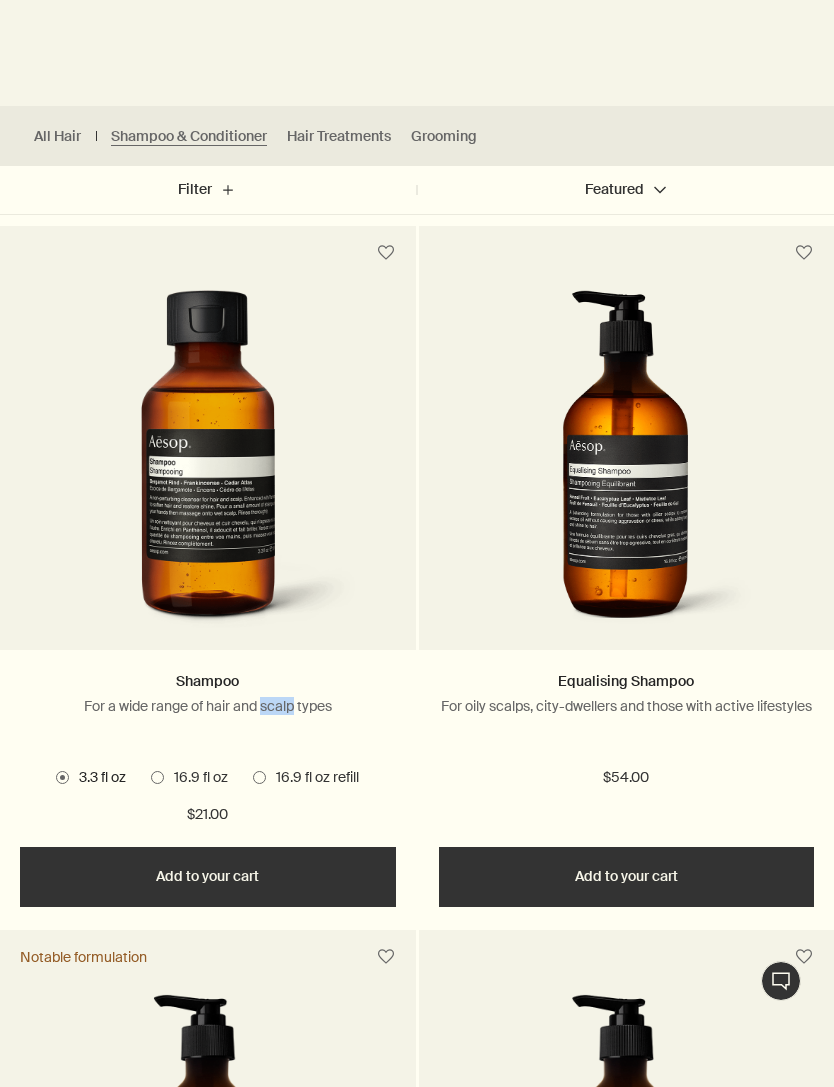 click on "For oily scalps, city-dwellers and those with active lifestyles" at bounding box center [627, 706] 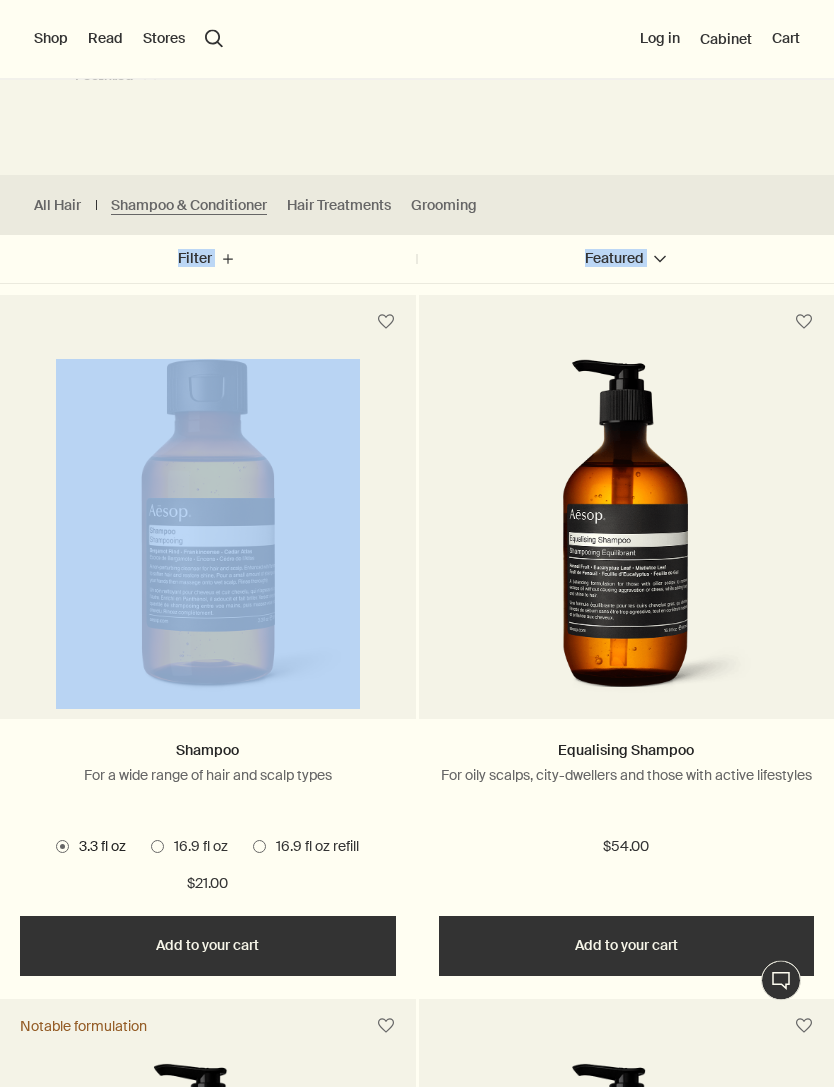 scroll, scrollTop: 448, scrollLeft: 0, axis: vertical 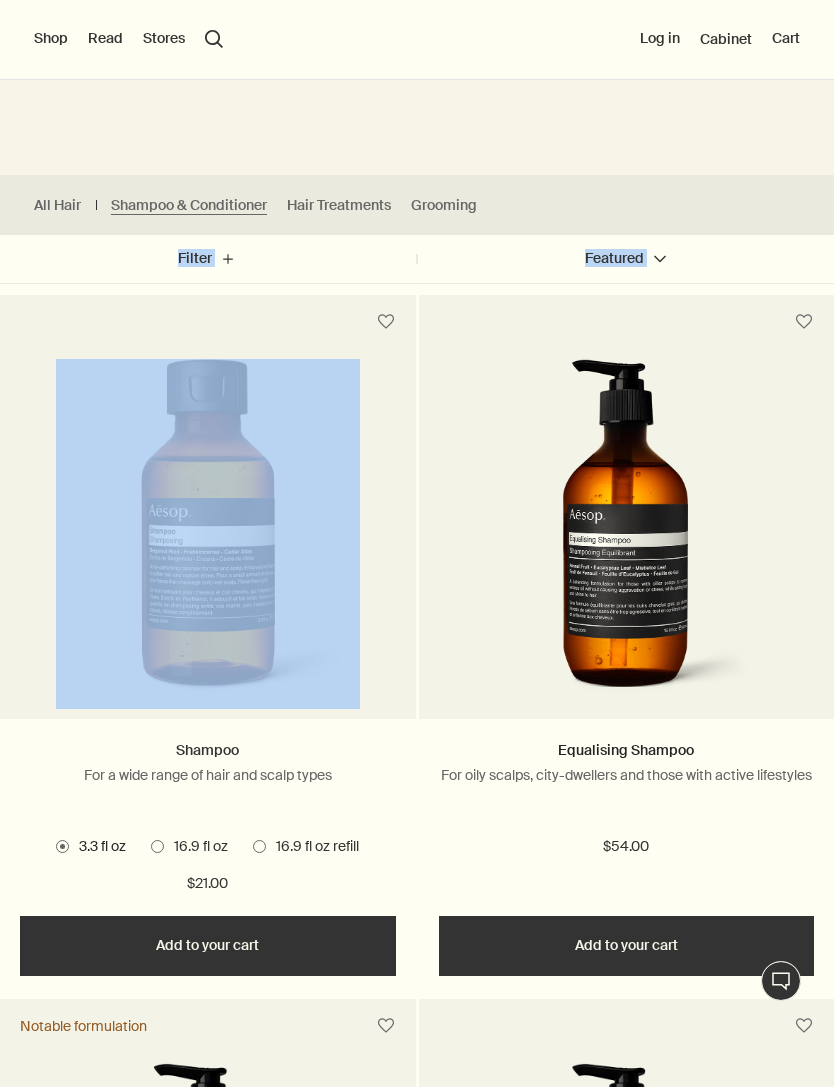 click on "Shampoo" at bounding box center [207, 750] 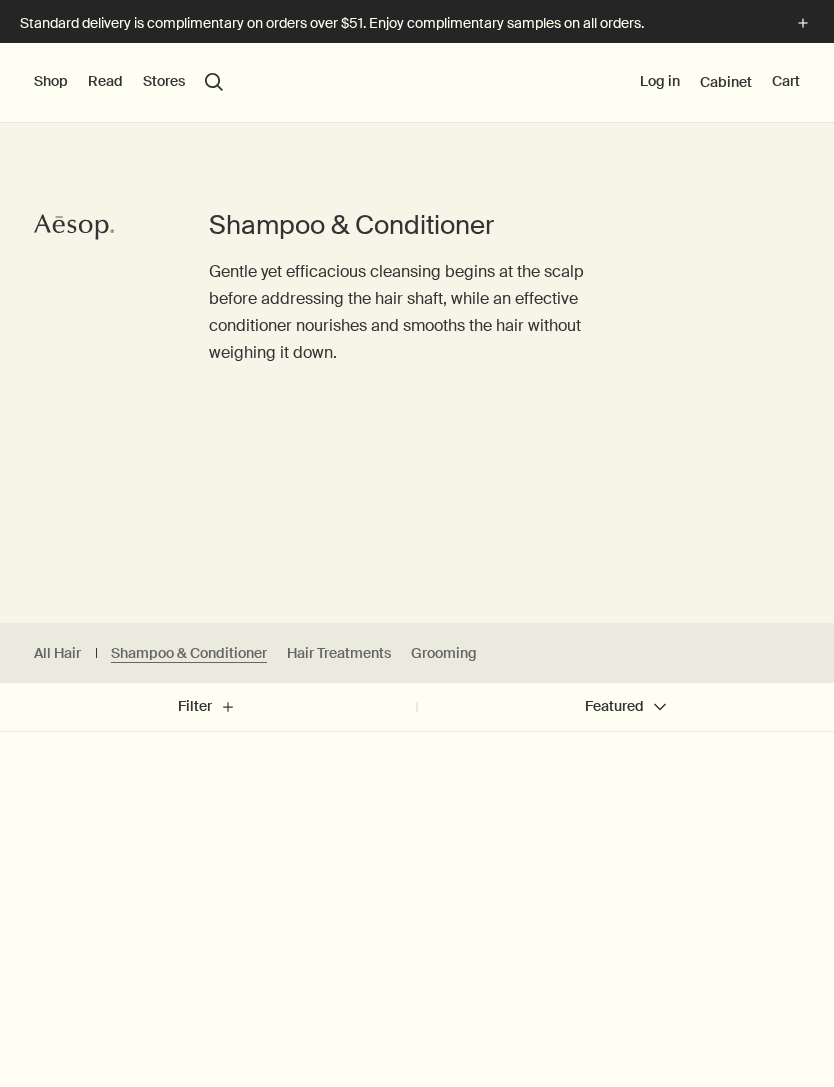 scroll, scrollTop: 0, scrollLeft: 0, axis: both 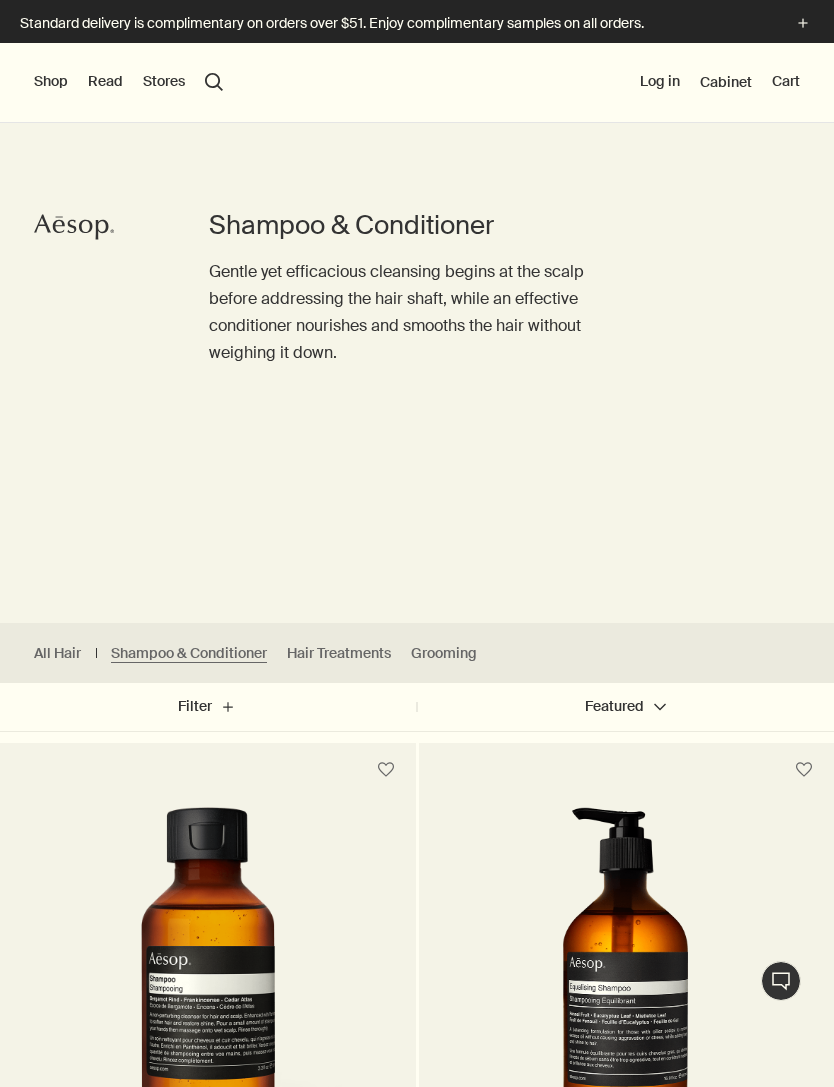 click on "Shop" at bounding box center [51, 82] 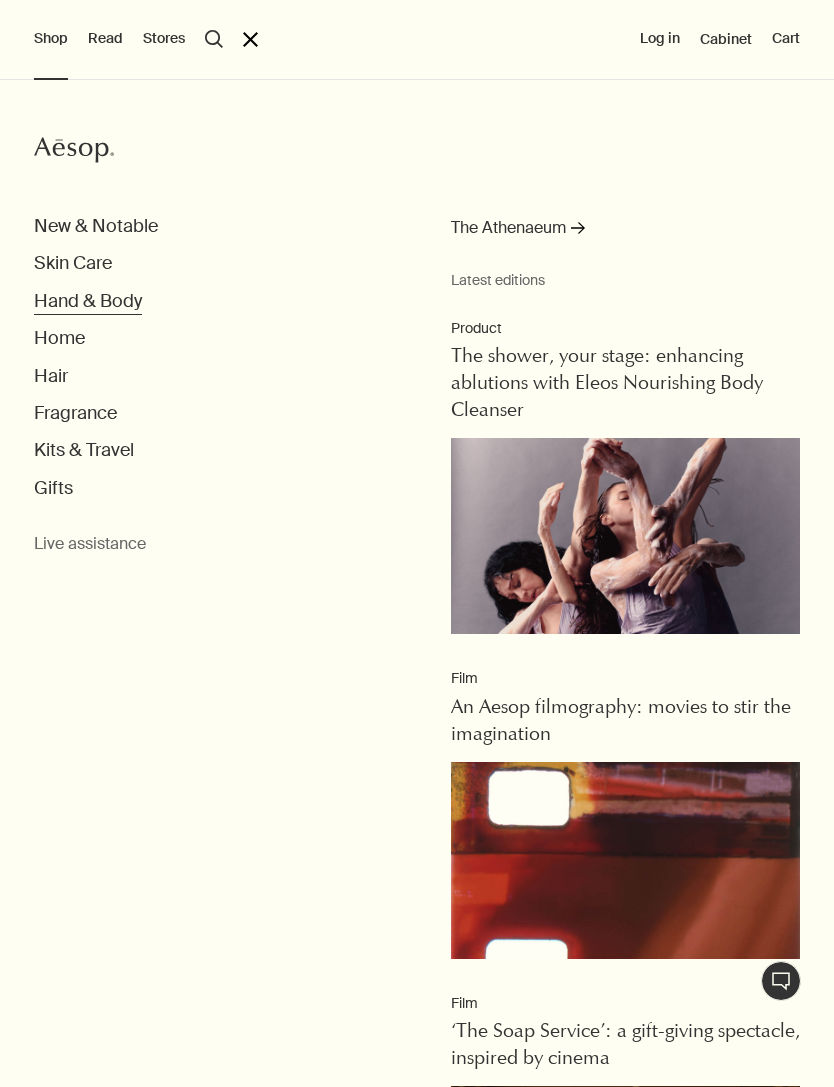 click on "Hand & Body" at bounding box center (88, 301) 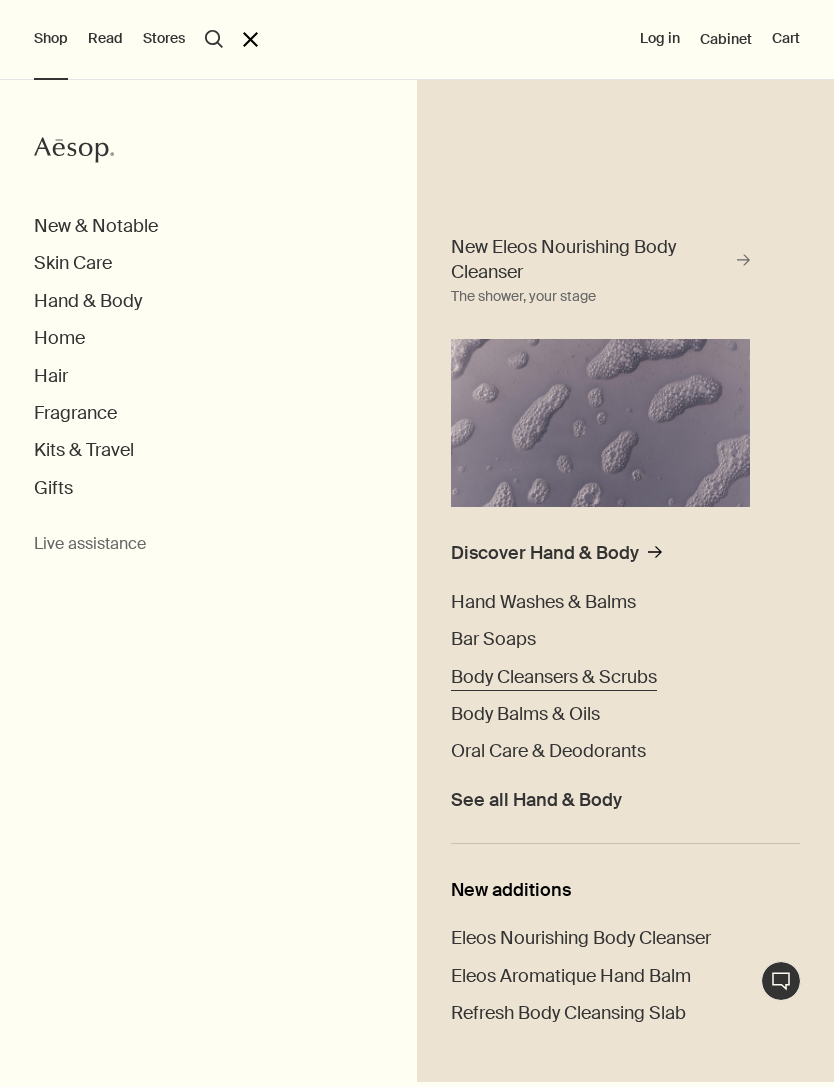click on "Body Cleansers & Scrubs" at bounding box center (554, 677) 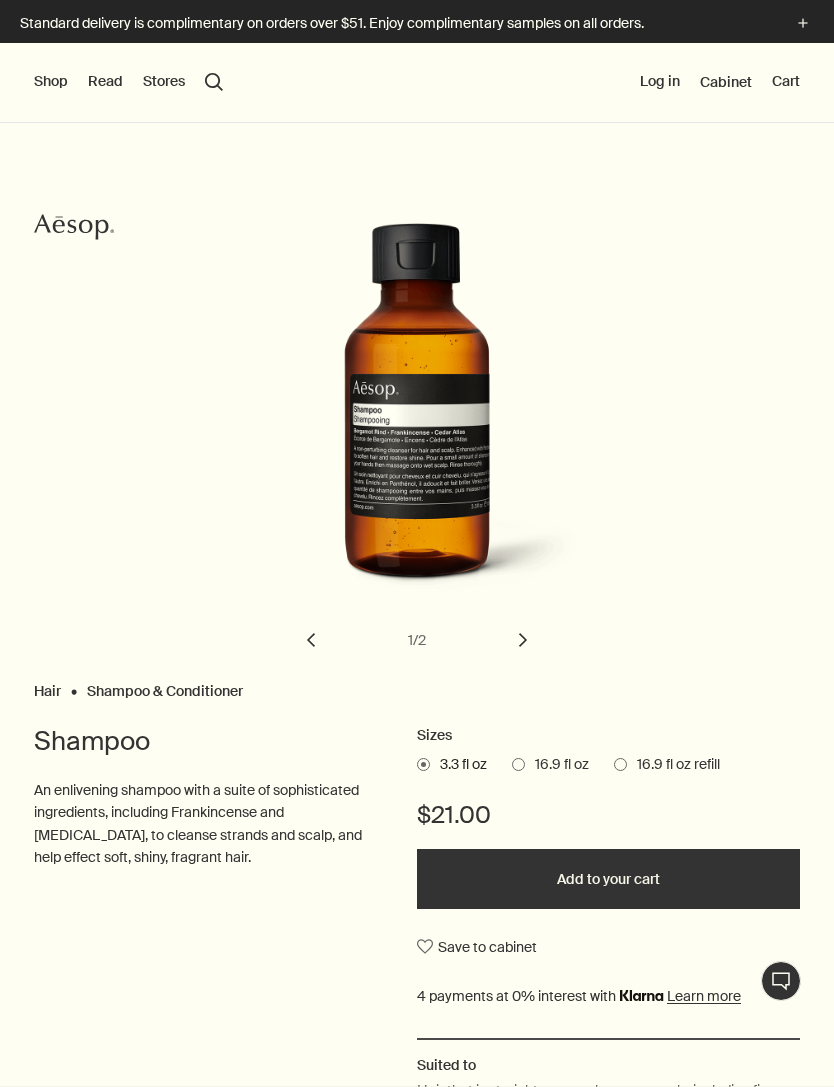 scroll, scrollTop: 0, scrollLeft: 0, axis: both 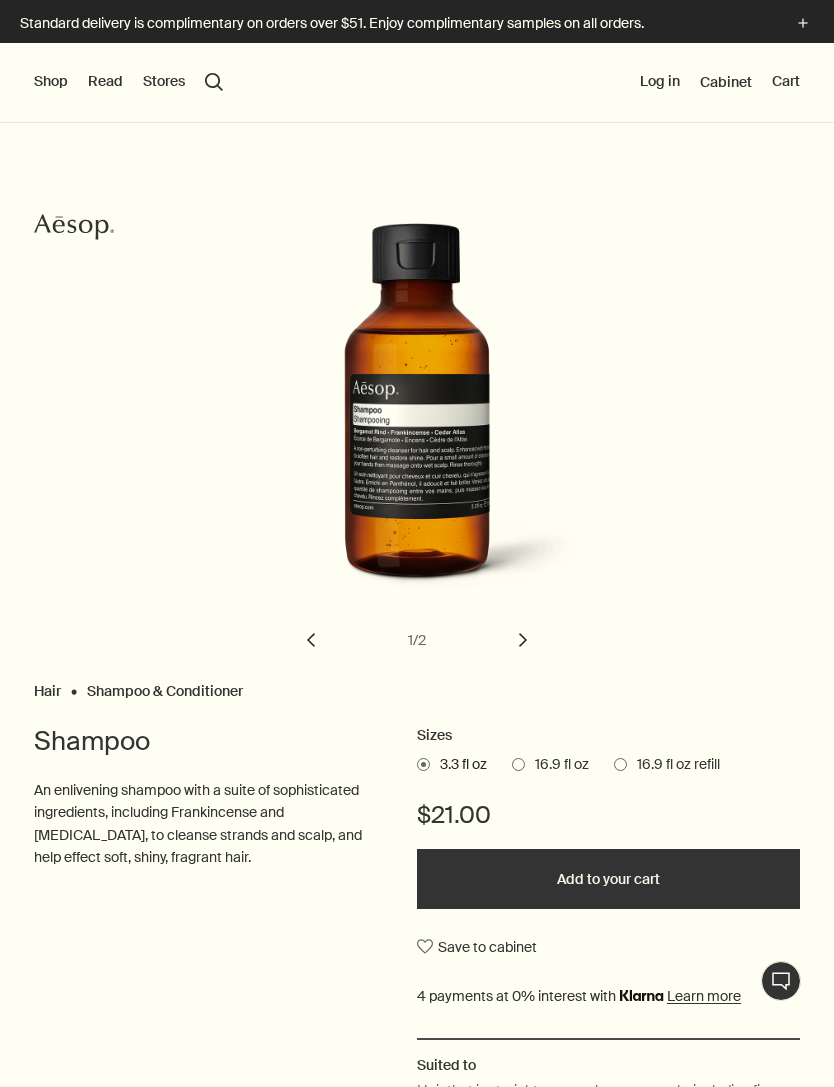 click on "chevron" at bounding box center (523, 640) 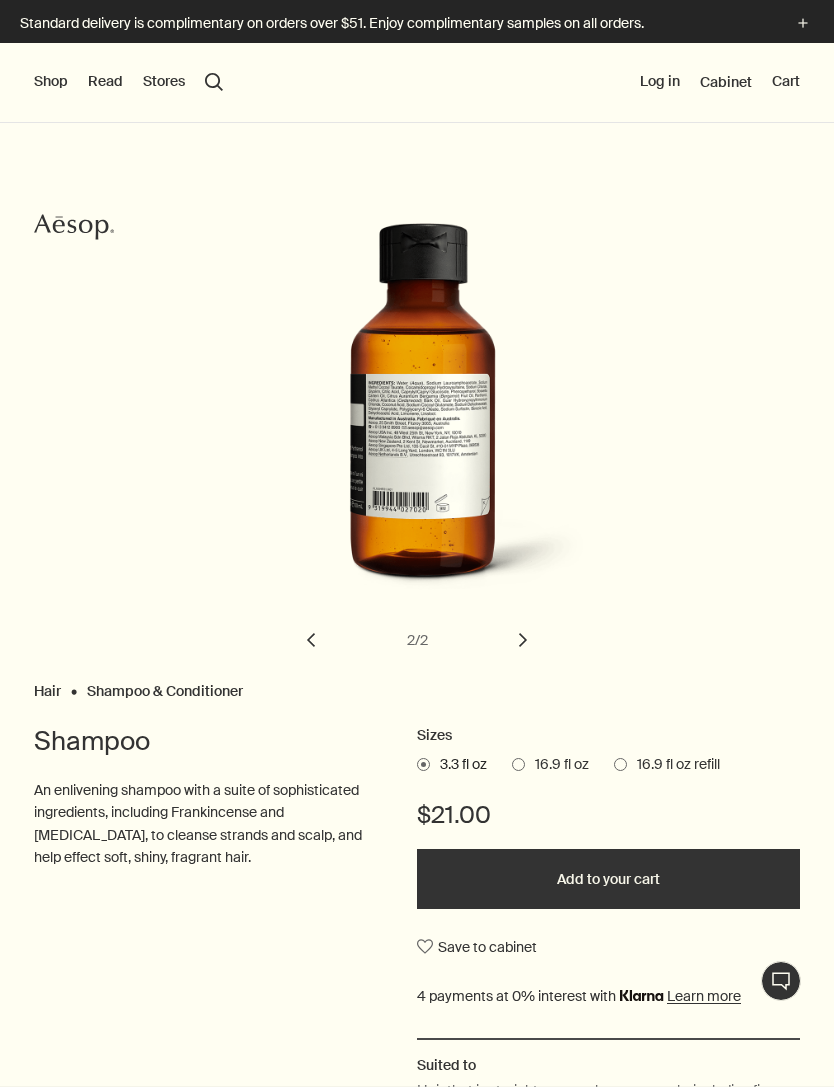 click on "chevron" at bounding box center (523, 640) 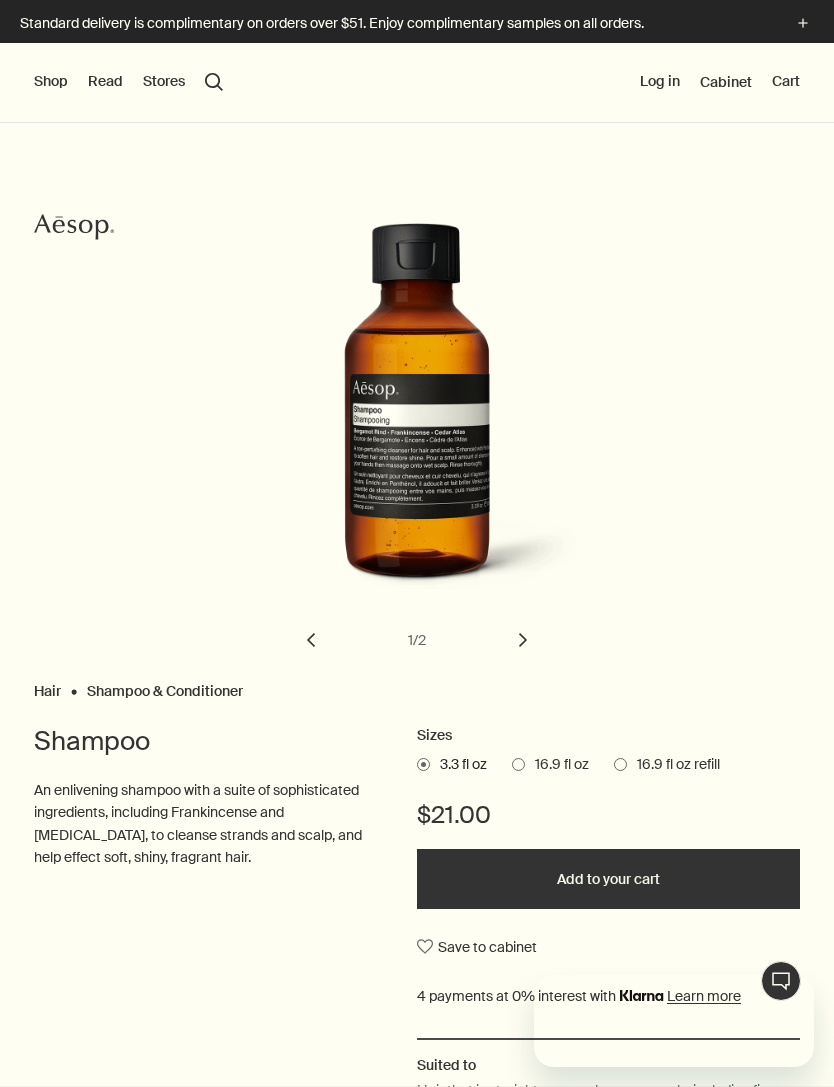 scroll, scrollTop: 0, scrollLeft: 0, axis: both 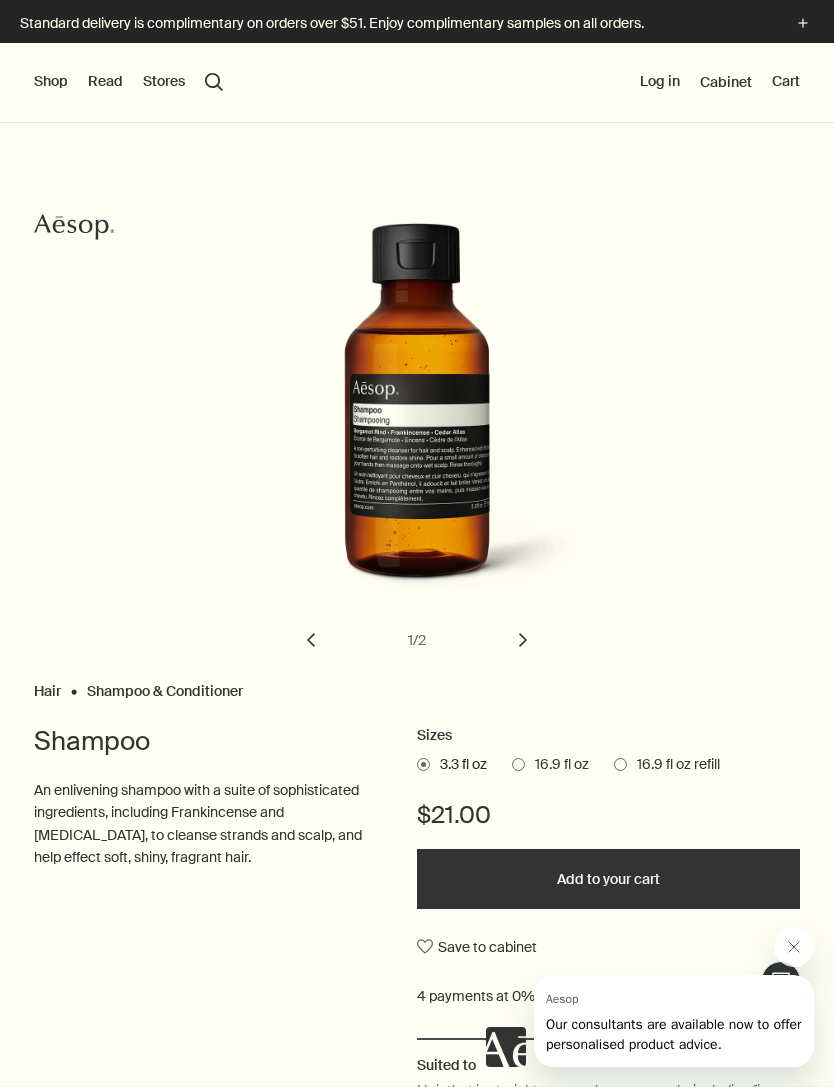 click on "16.9 fl oz" at bounding box center (550, 765) 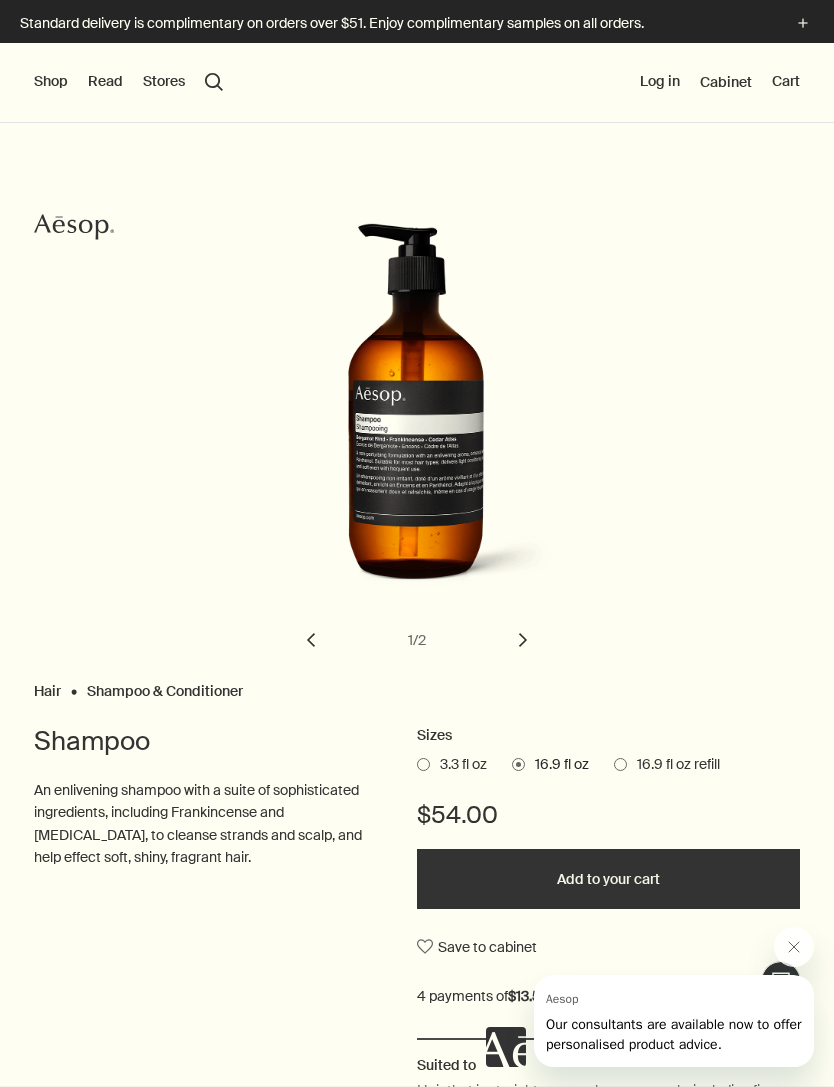 click on "Standard delivery is complimentary on orders over $51. Enjoy complimentary samples on all orders. plus" at bounding box center (417, 21) 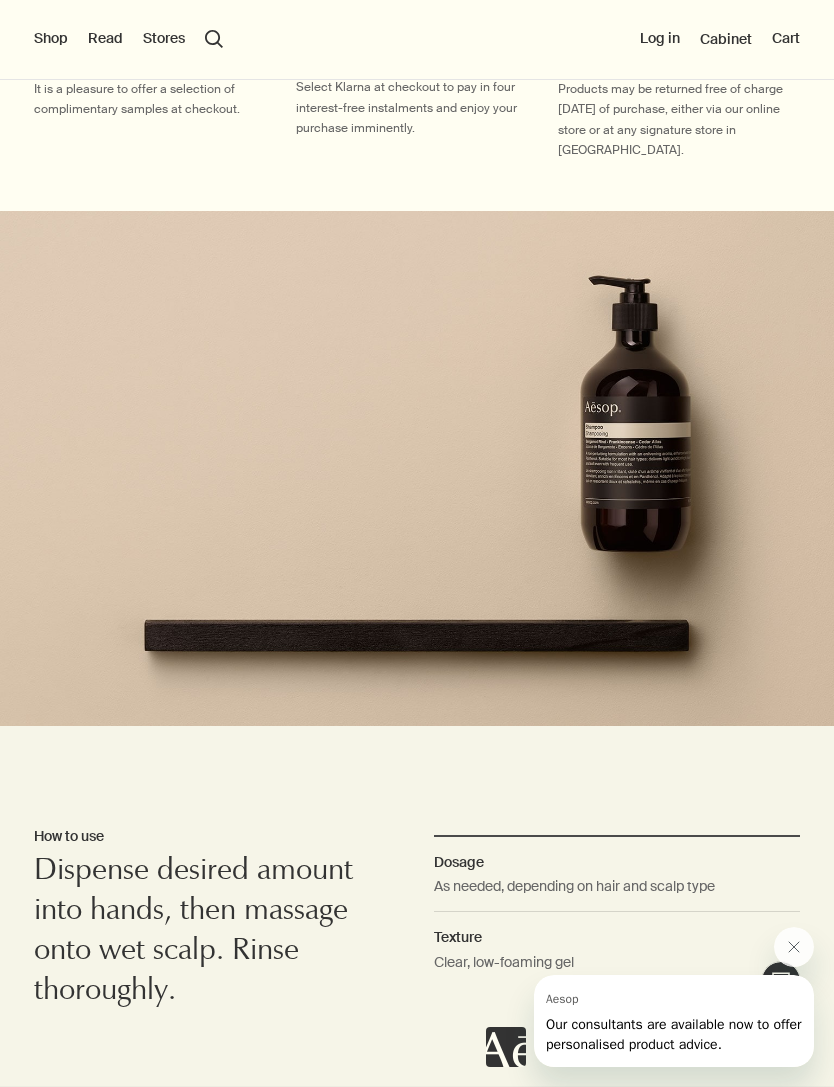 scroll, scrollTop: 1388, scrollLeft: 0, axis: vertical 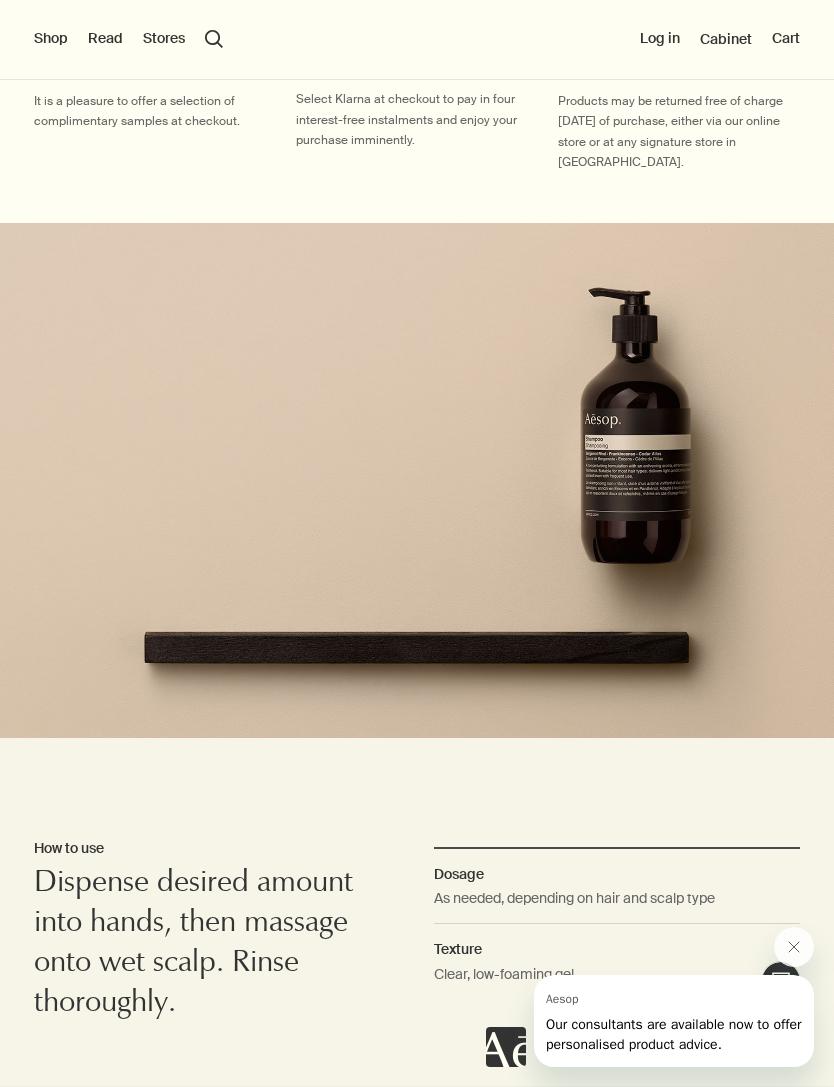 click on "Read" at bounding box center [105, 39] 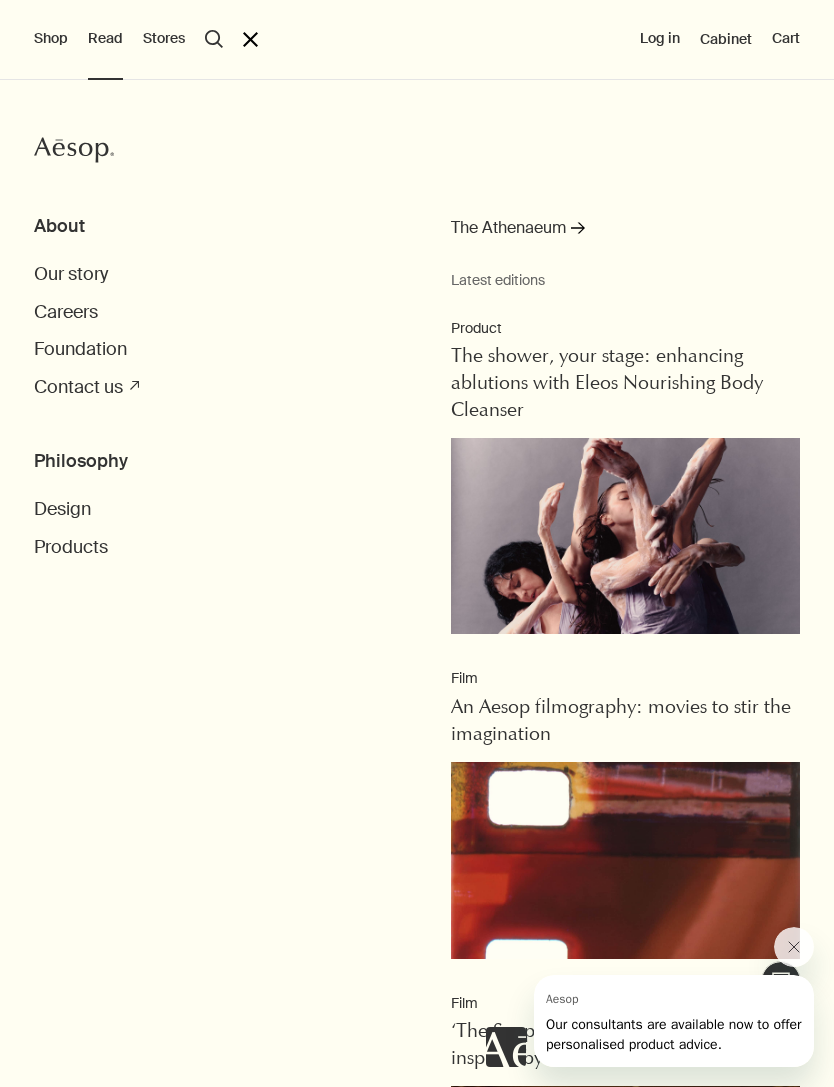 click on "Stores" at bounding box center [164, 39] 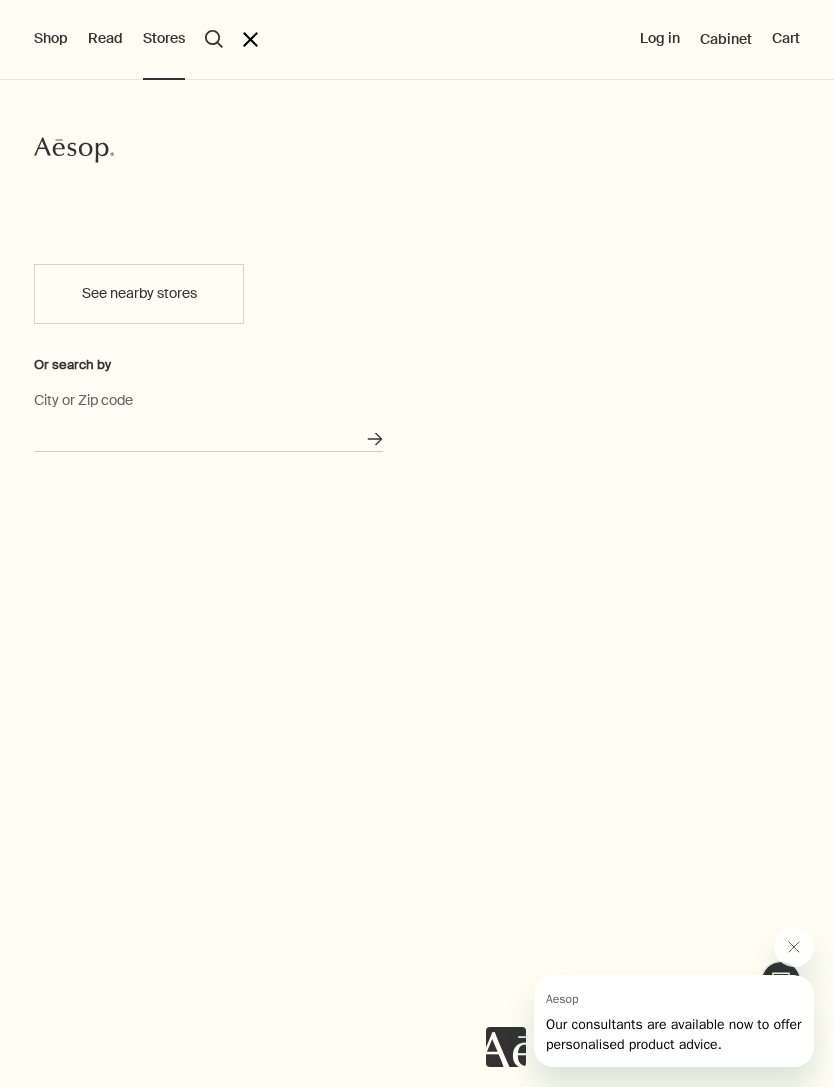 click on "City or Zip code" at bounding box center [208, 436] 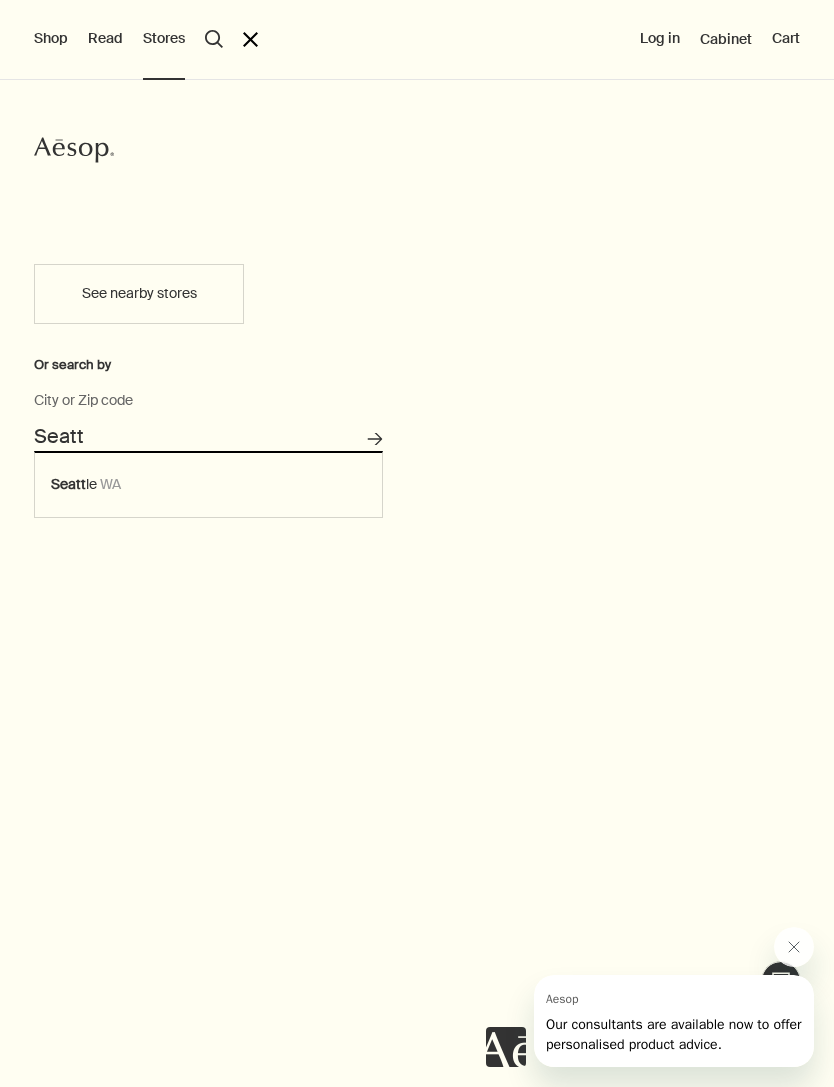 type on "Seattle, WA" 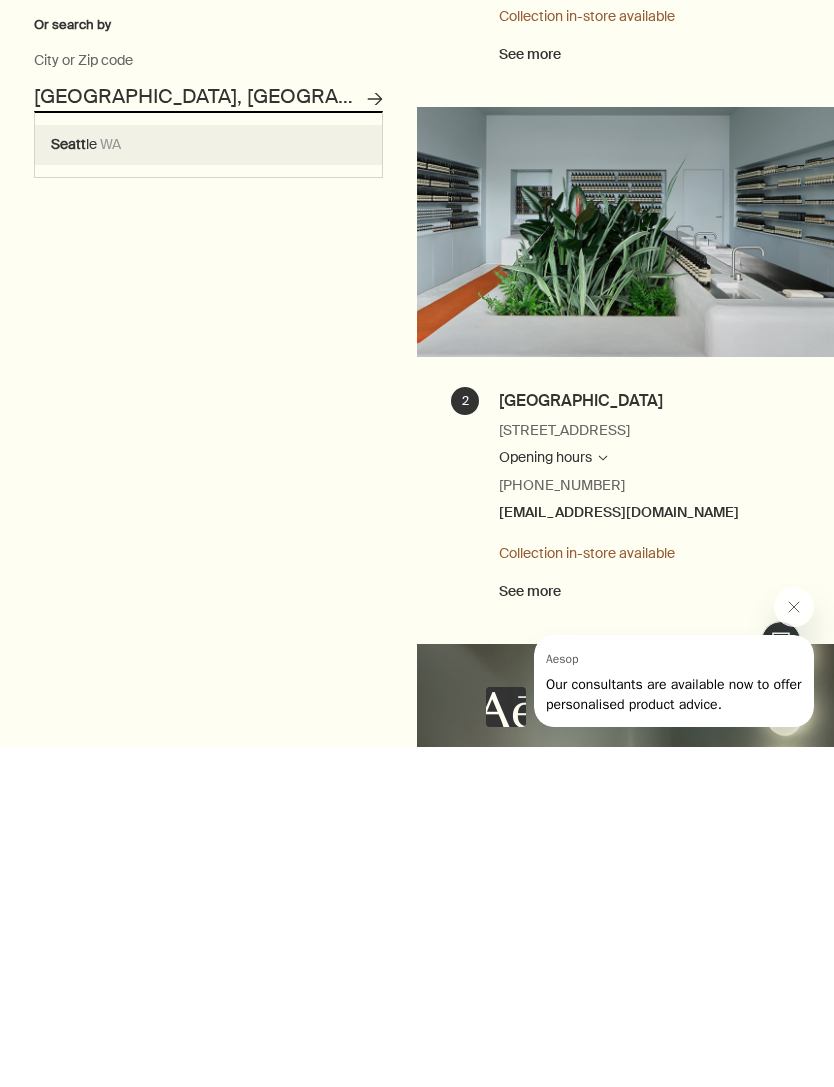 scroll, scrollTop: 537, scrollLeft: 0, axis: vertical 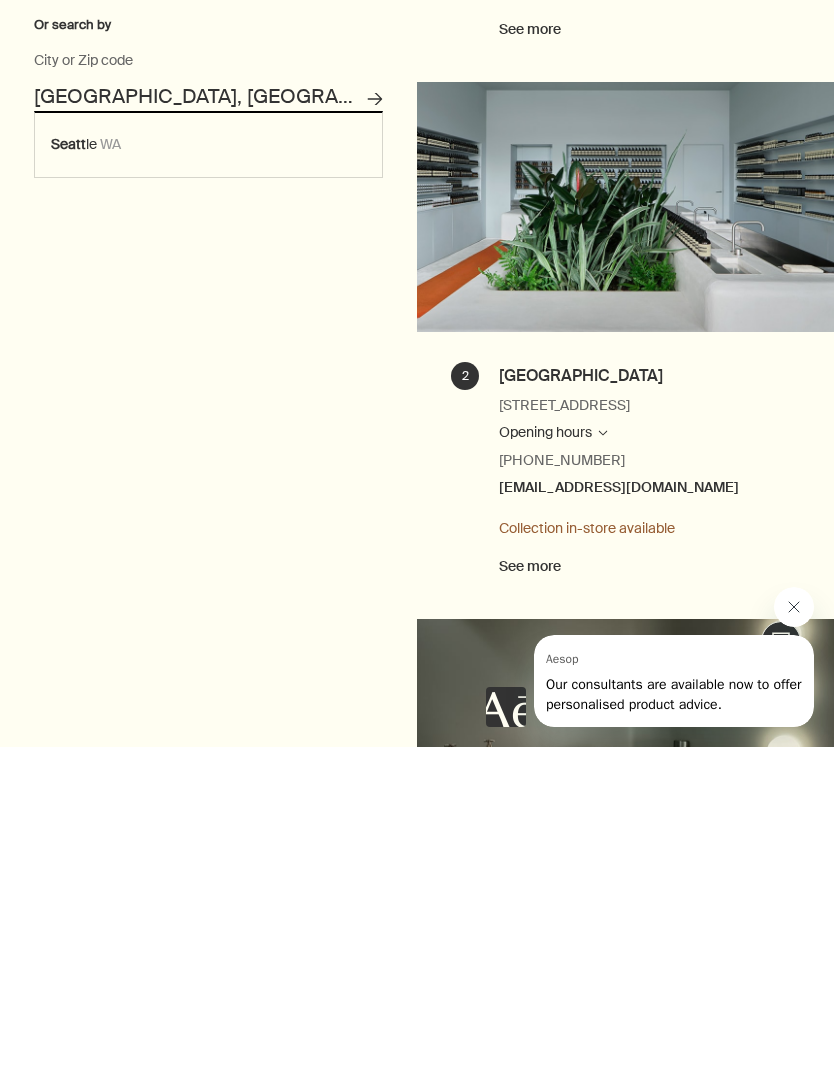 click 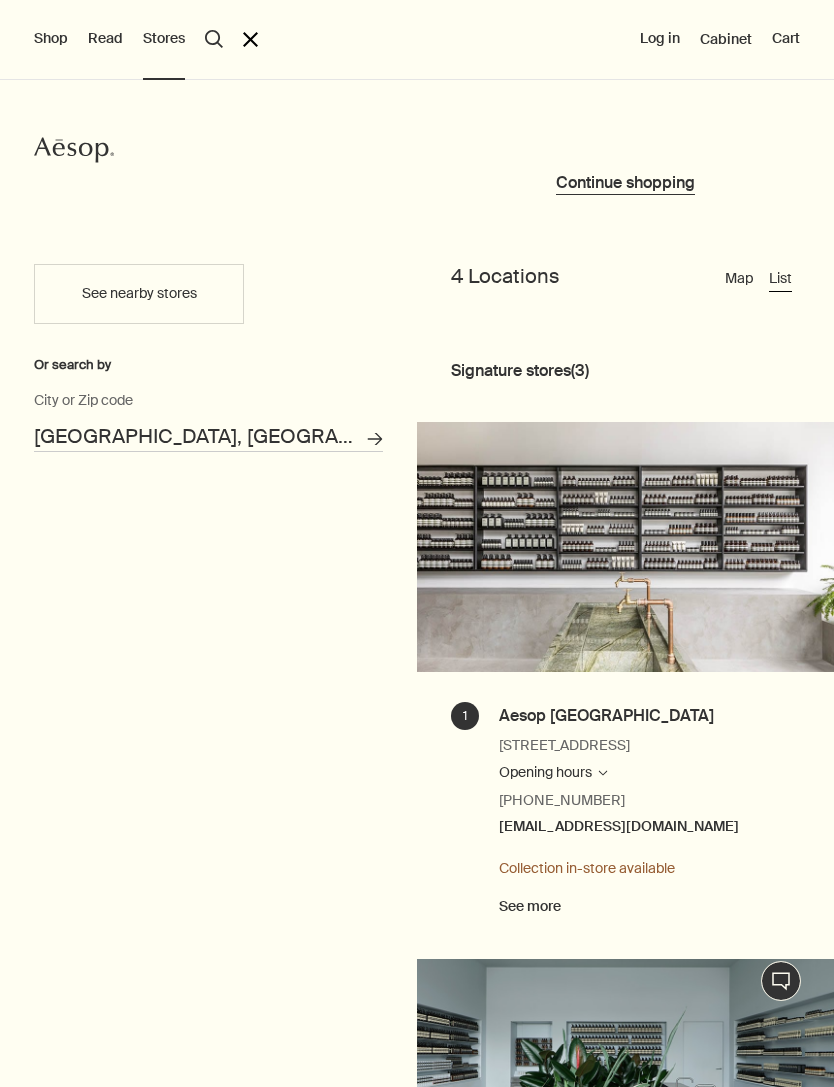 scroll, scrollTop: 0, scrollLeft: 0, axis: both 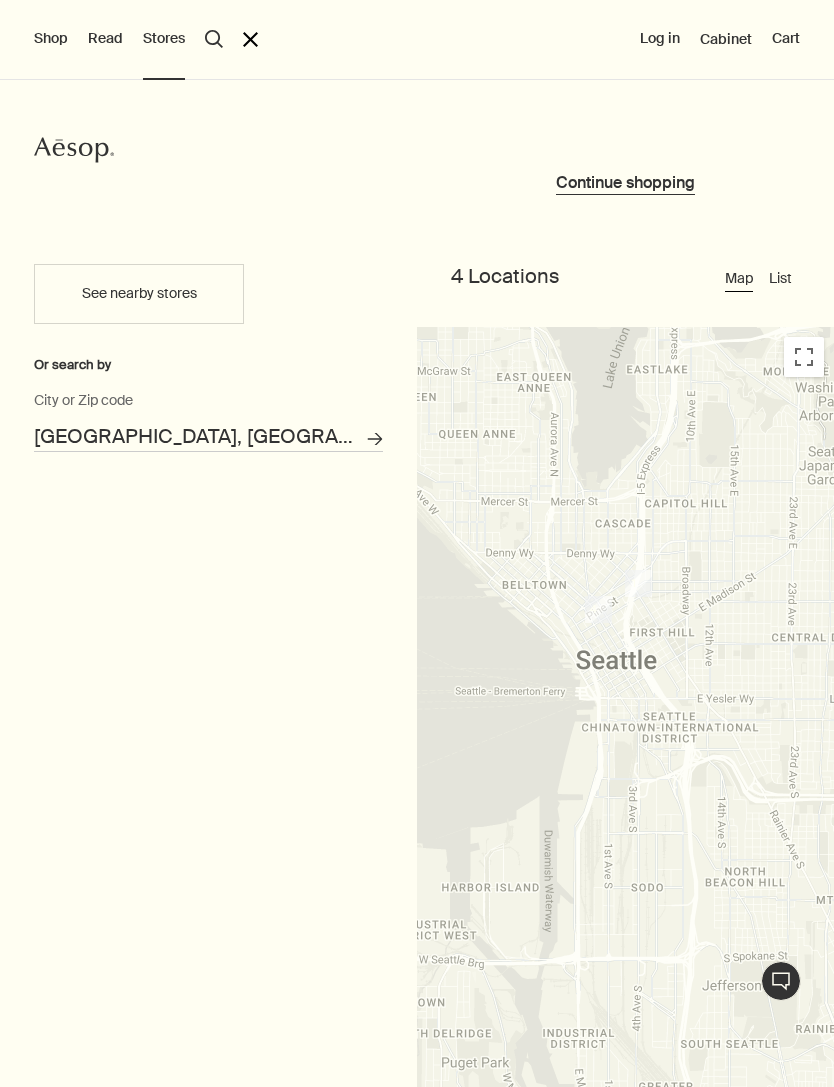 click on "Read" at bounding box center (105, 39) 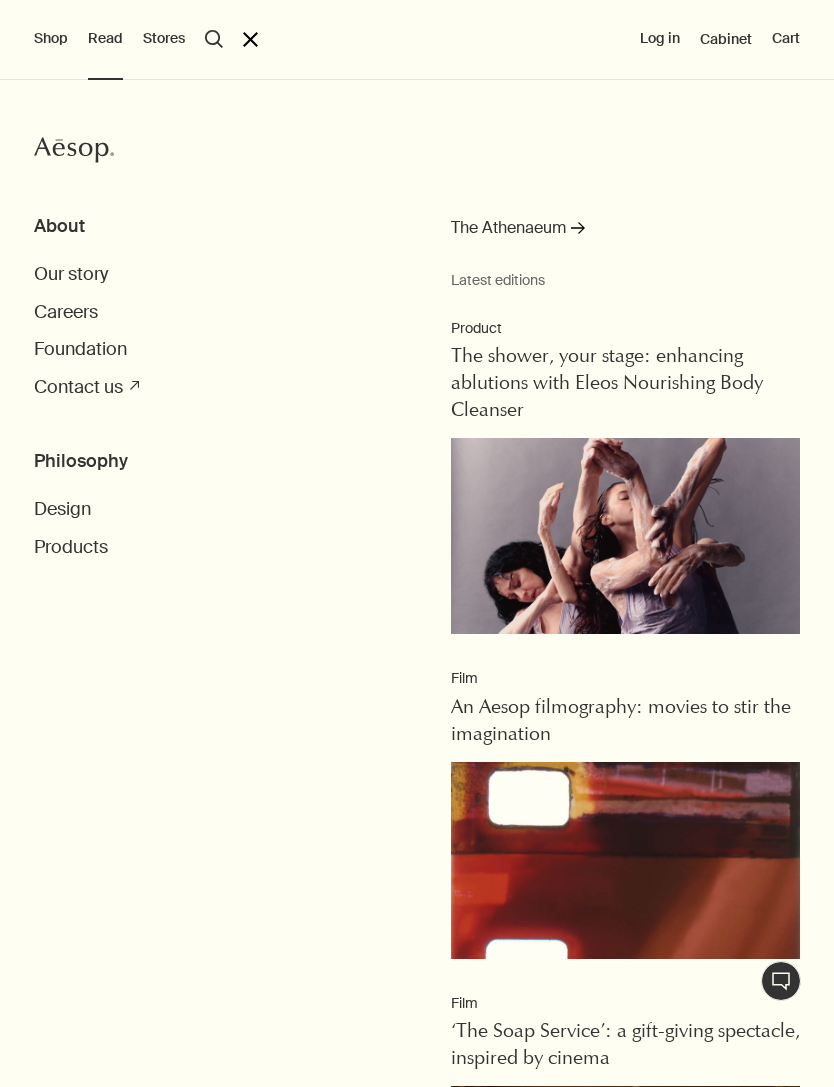 click on "Shop" at bounding box center (51, 39) 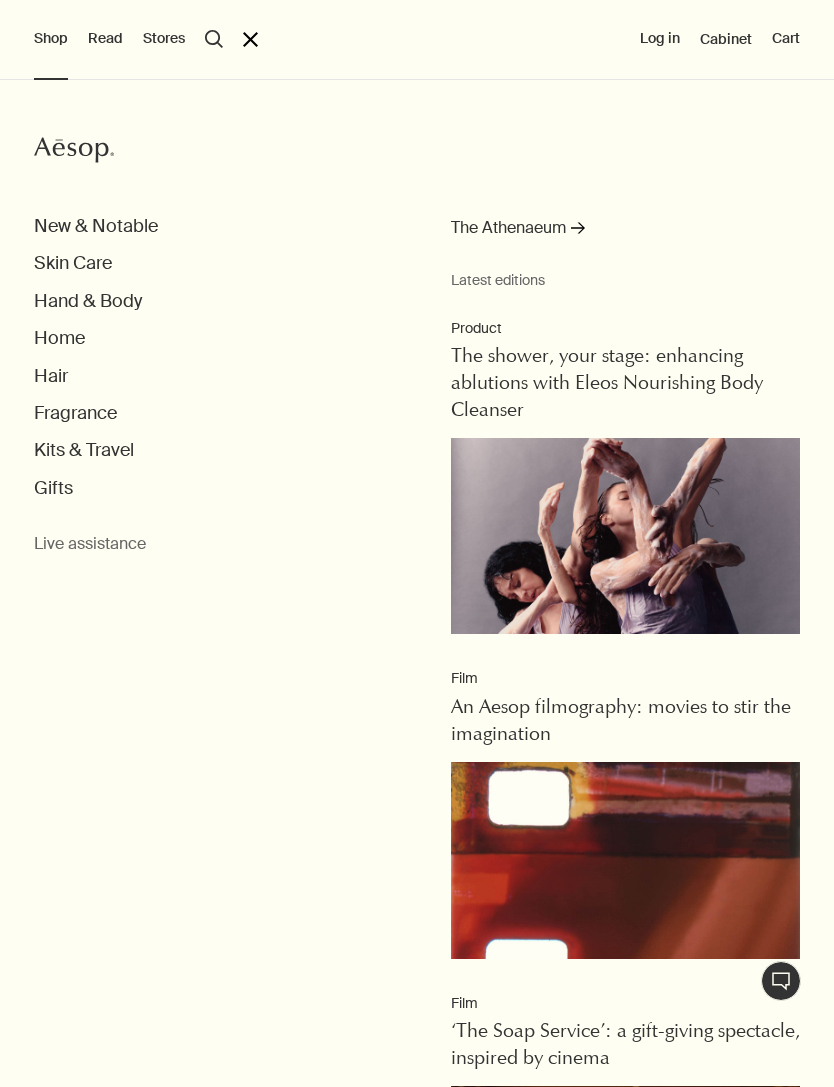 scroll, scrollTop: 695, scrollLeft: 0, axis: vertical 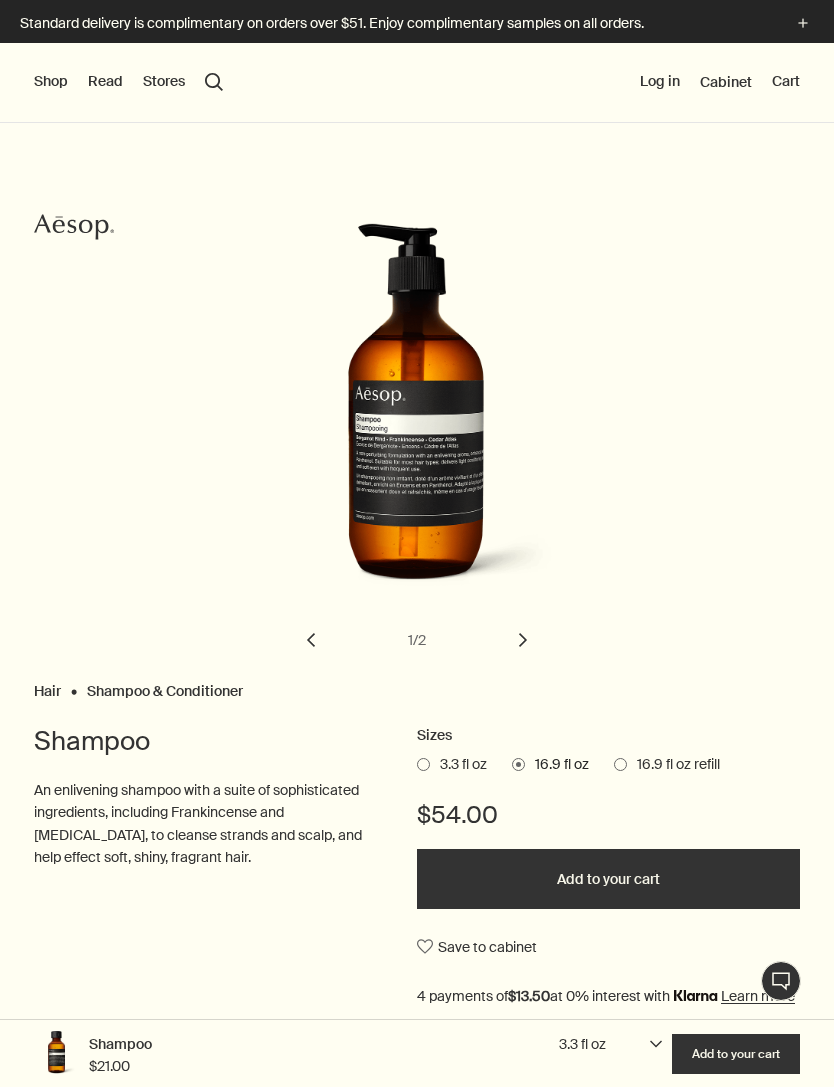 click on "Shop" at bounding box center [51, 82] 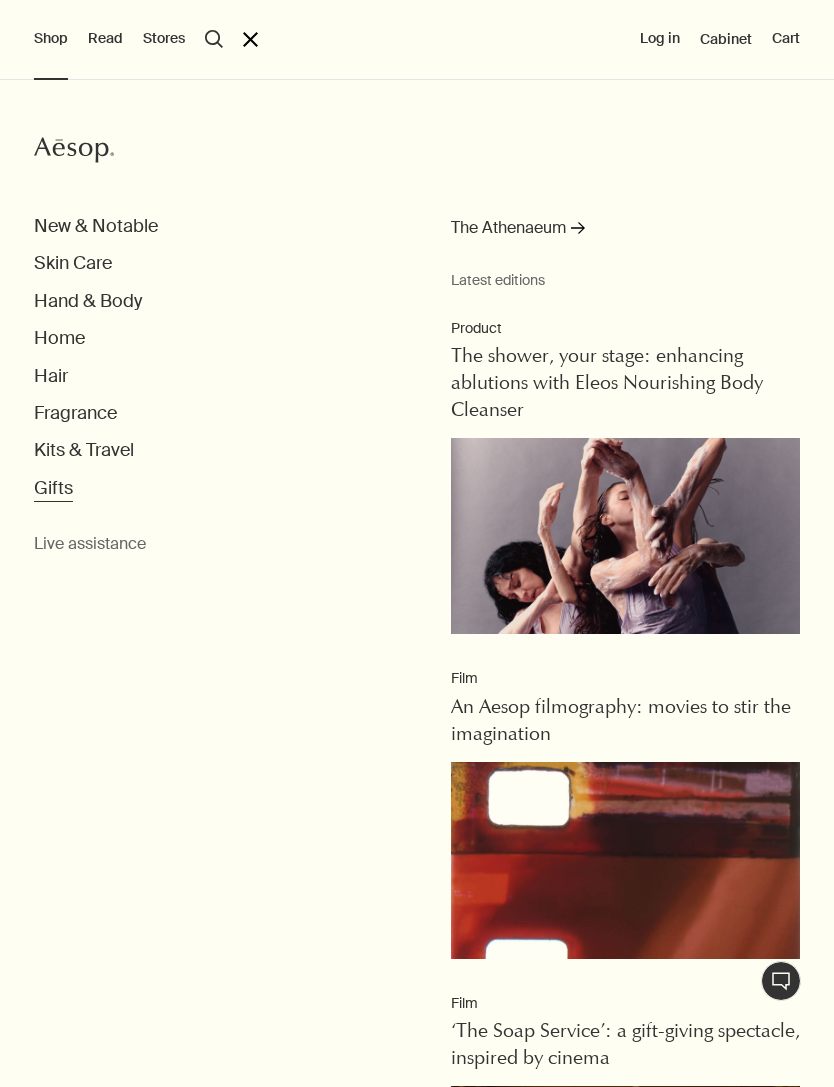 click on "Gifts" at bounding box center (53, 488) 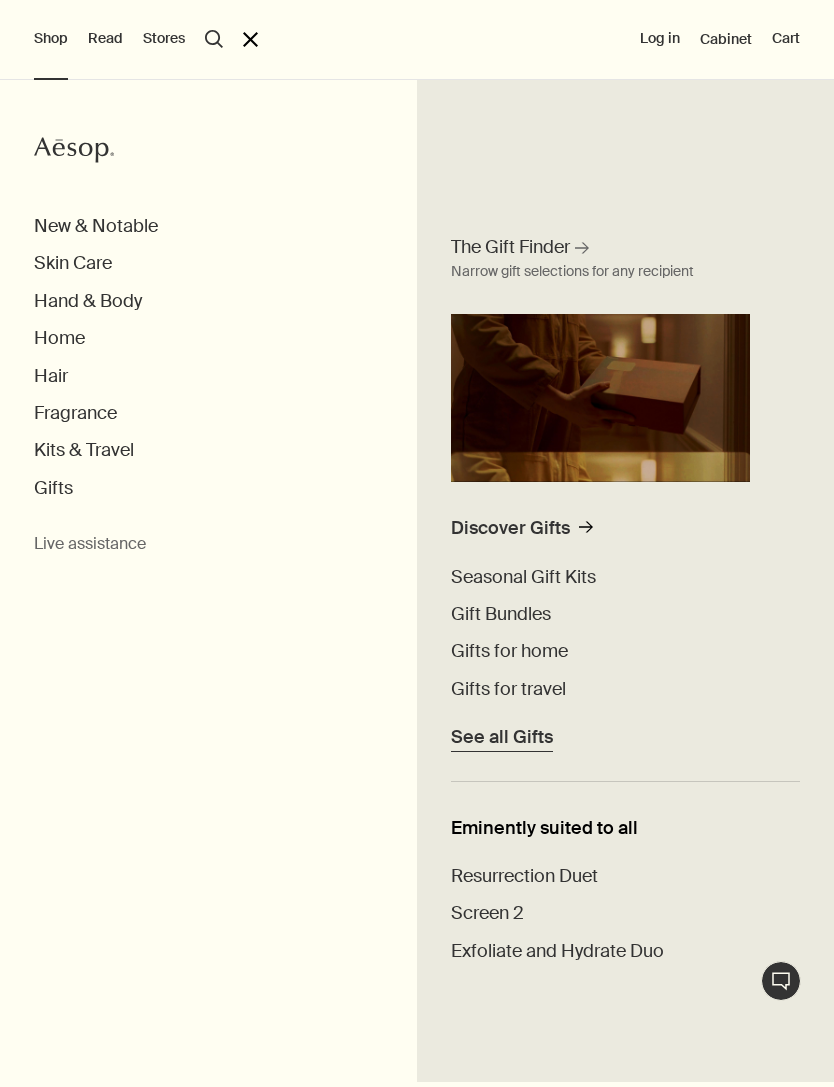 click on "See all Gifts" at bounding box center [502, 737] 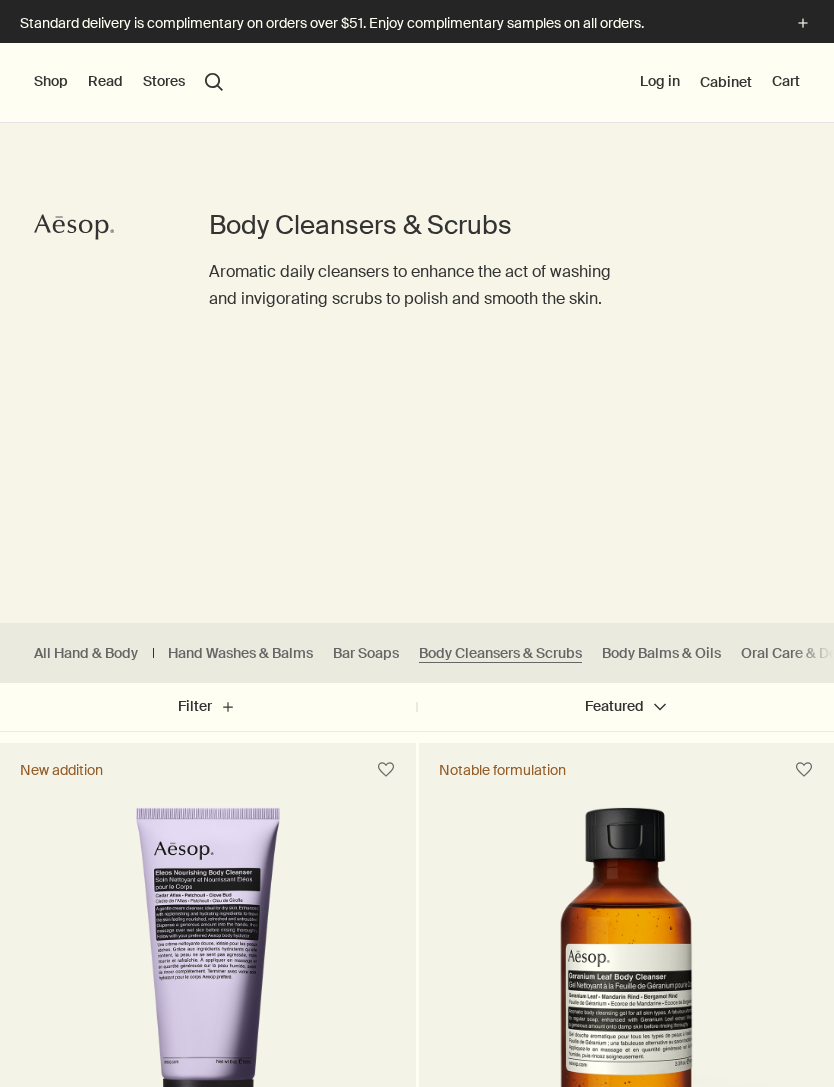 scroll, scrollTop: 0, scrollLeft: 0, axis: both 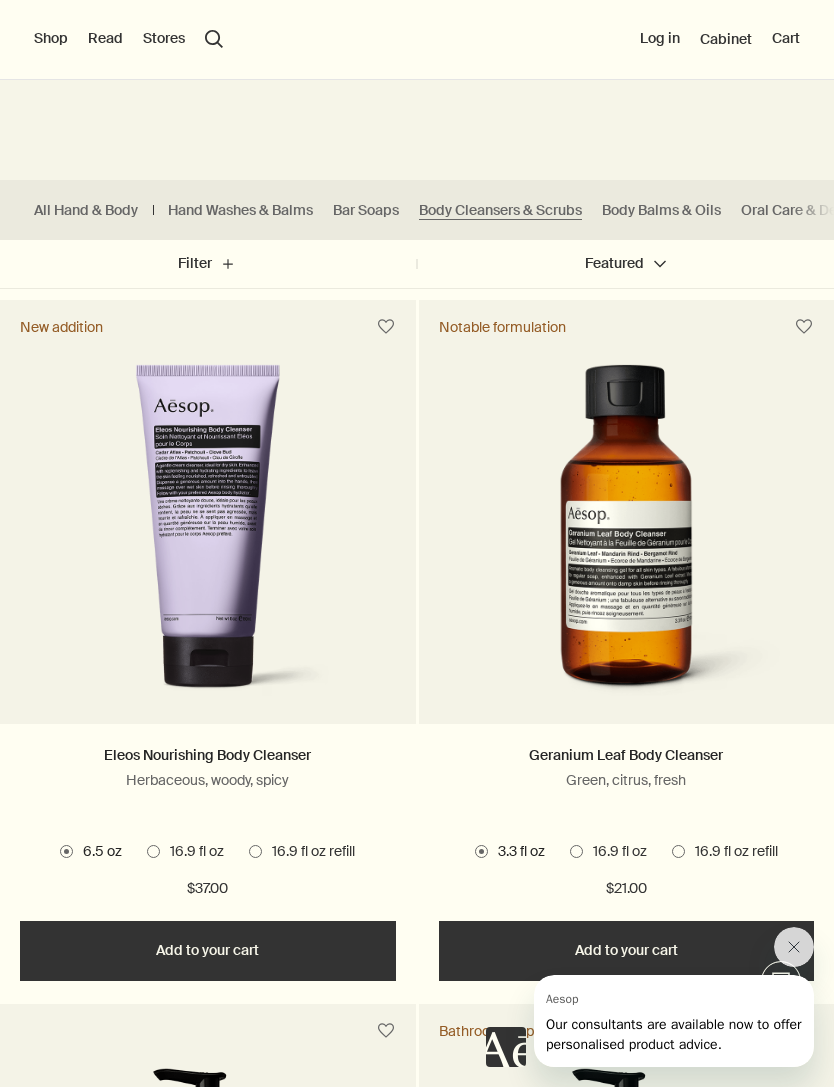 click on "16.9 fl oz" at bounding box center (192, 852) 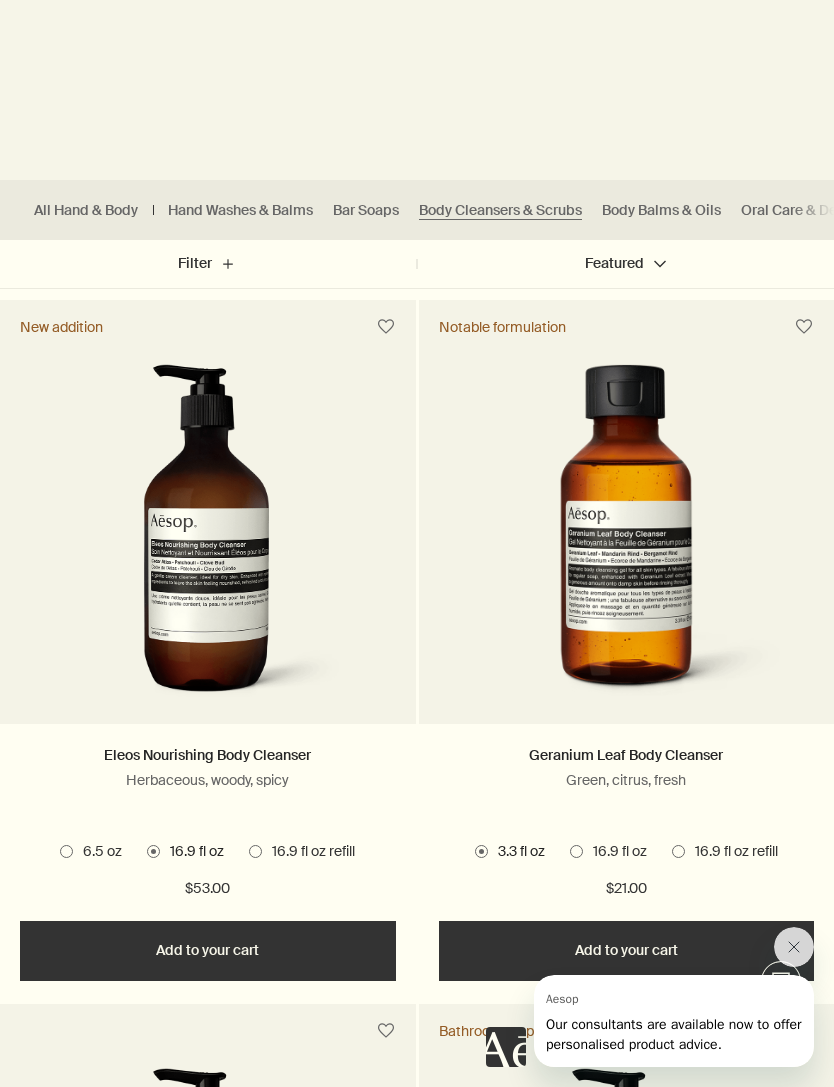 scroll, scrollTop: 507, scrollLeft: 0, axis: vertical 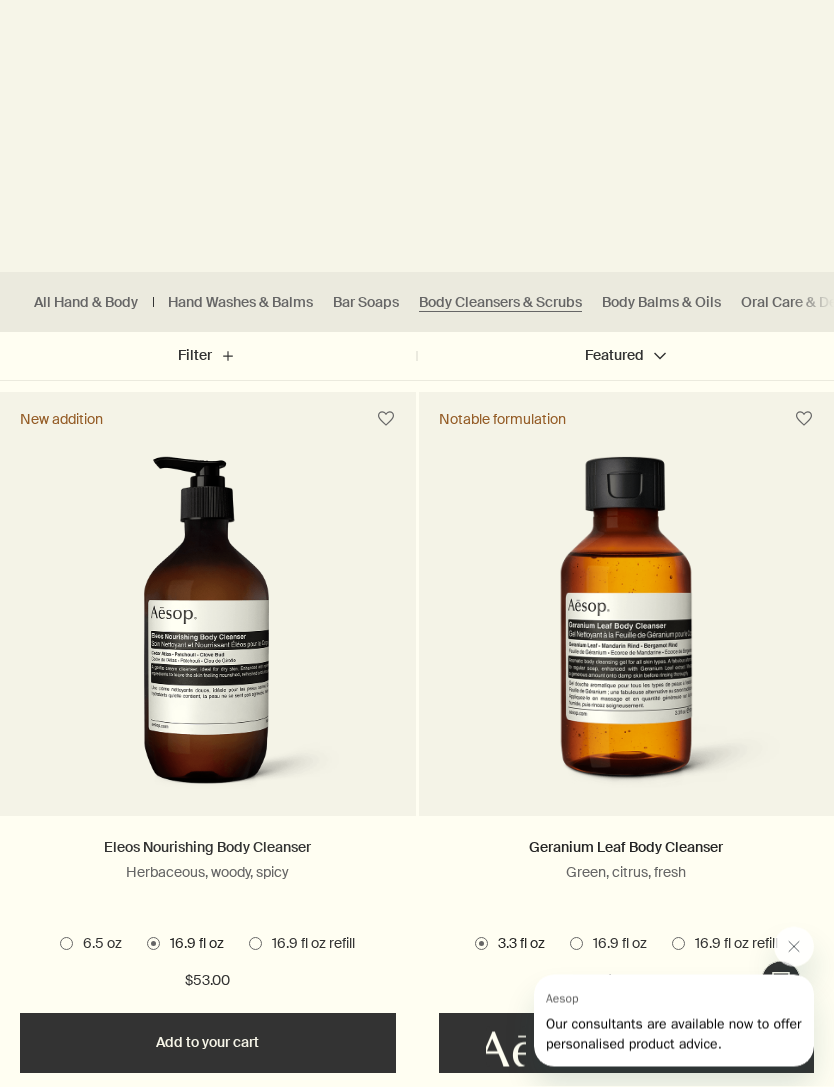 click on "Eleos Nourishing Body Cleanser" at bounding box center [207, 848] 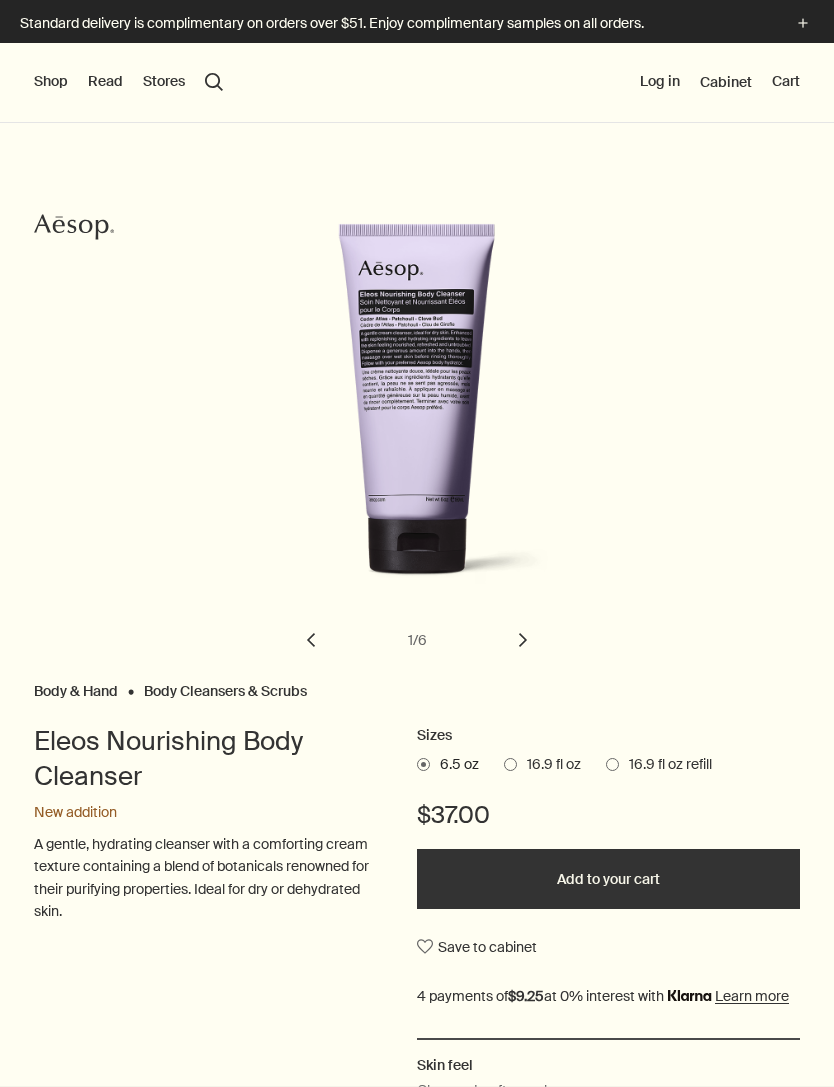 scroll, scrollTop: 0, scrollLeft: 0, axis: both 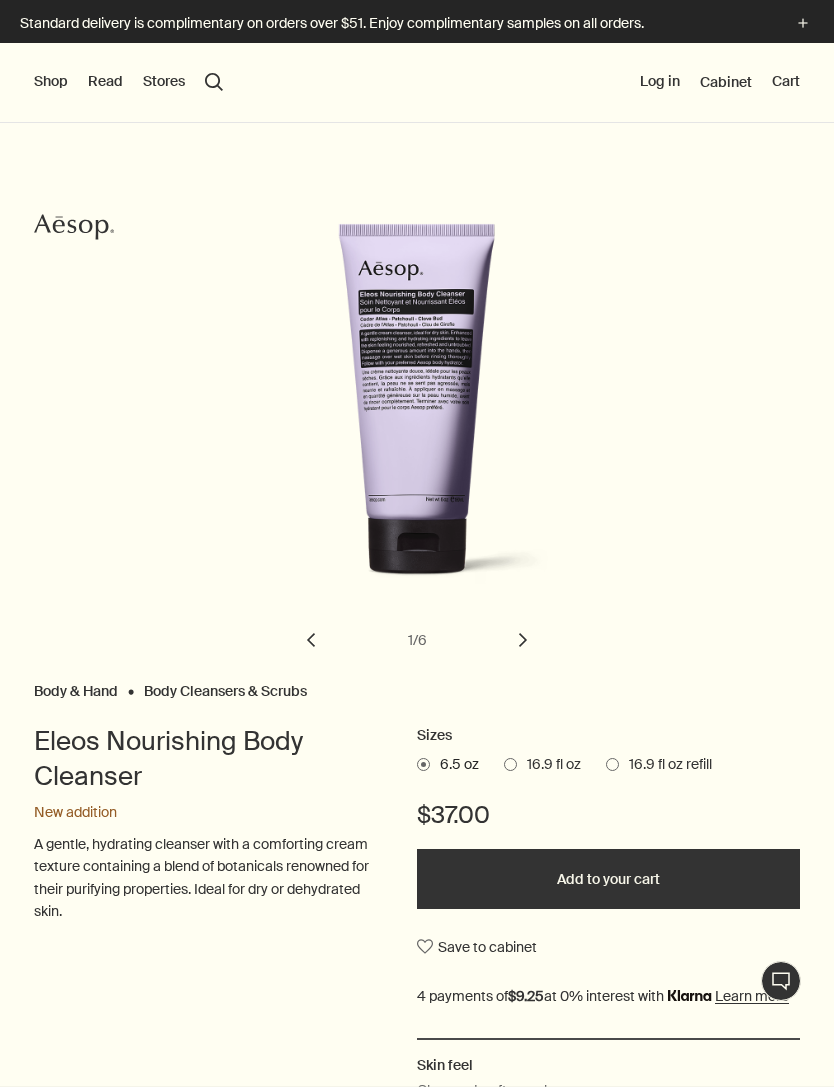 click at bounding box center [510, 764] 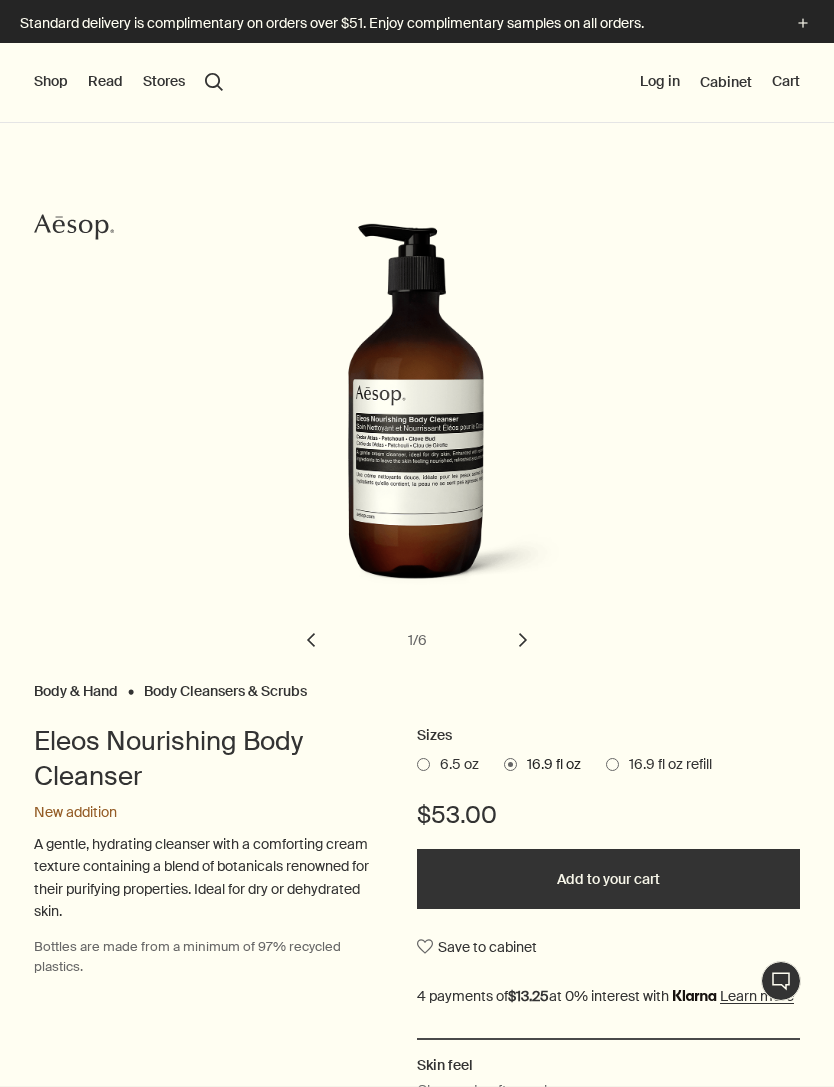 scroll, scrollTop: -1, scrollLeft: 0, axis: vertical 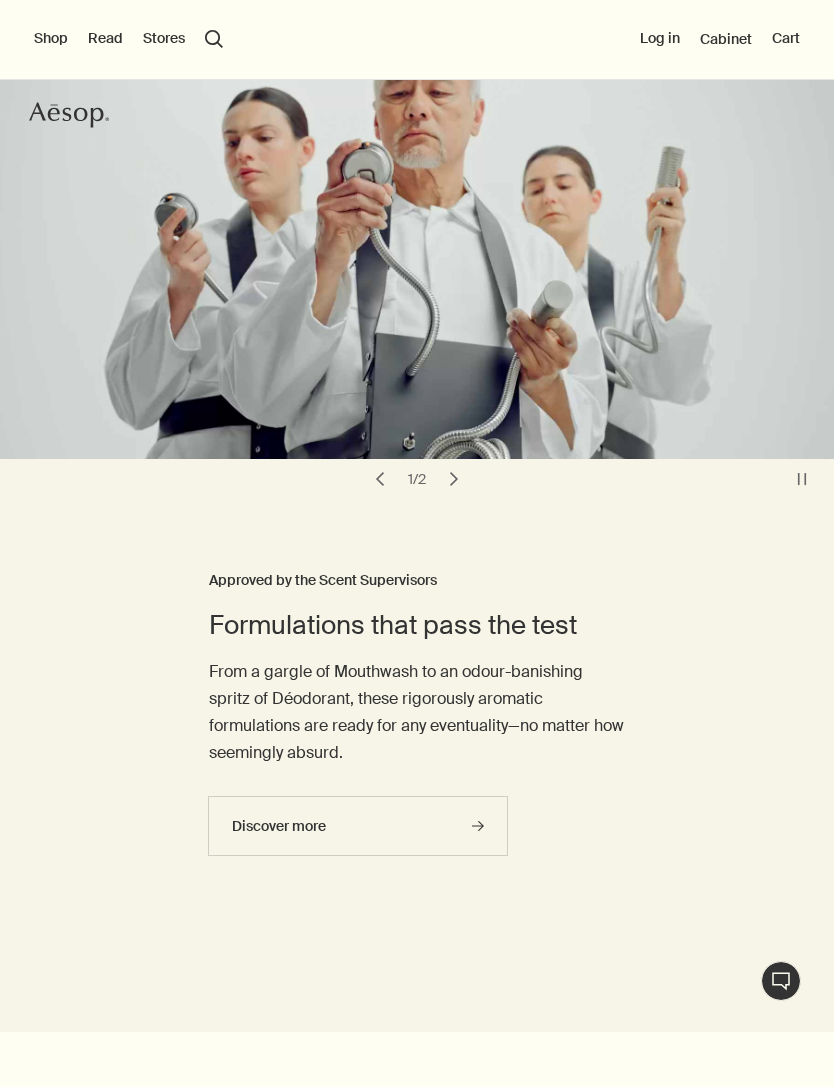 click on "Stores" at bounding box center [164, 39] 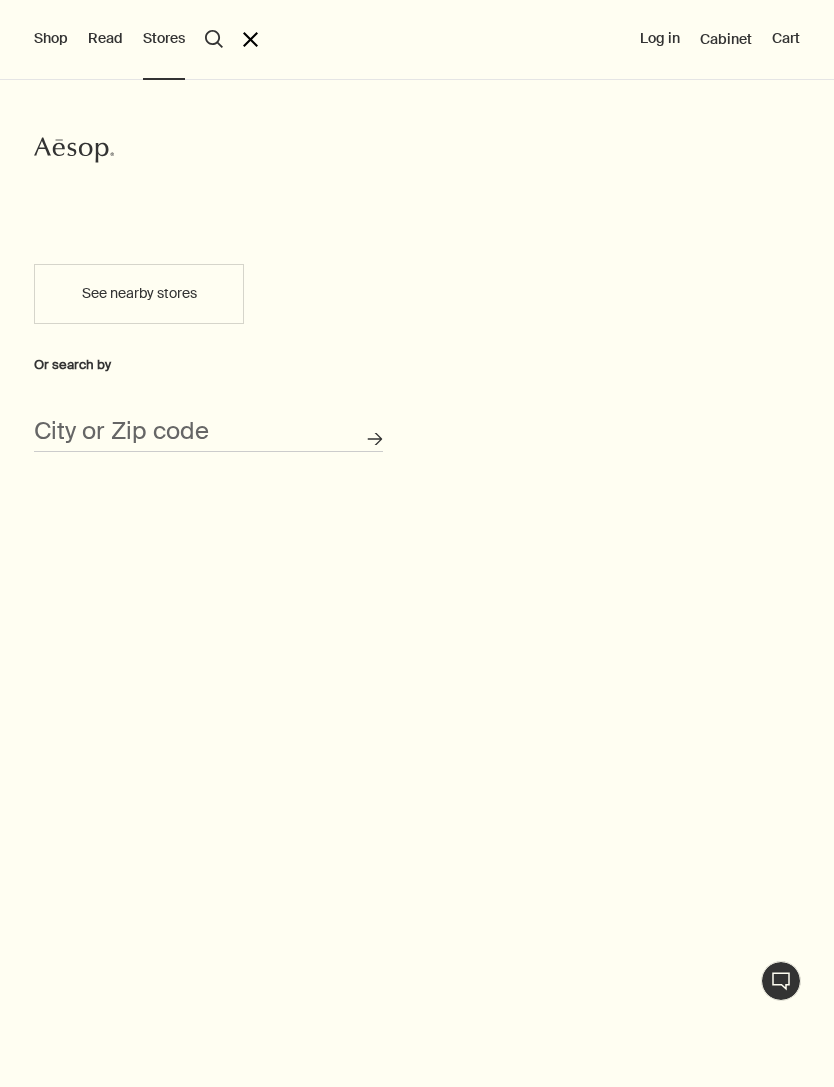 click on "See nearby stores" at bounding box center [139, 294] 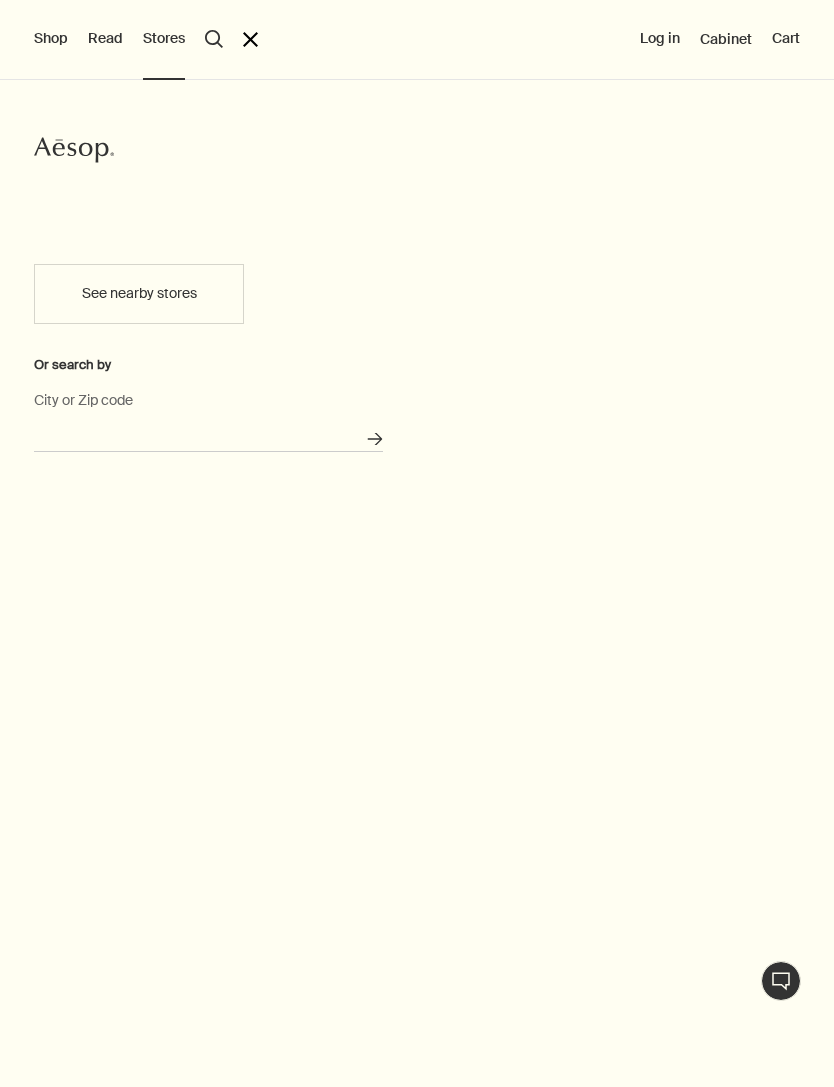 click on "City or Zip code" at bounding box center [208, 436] 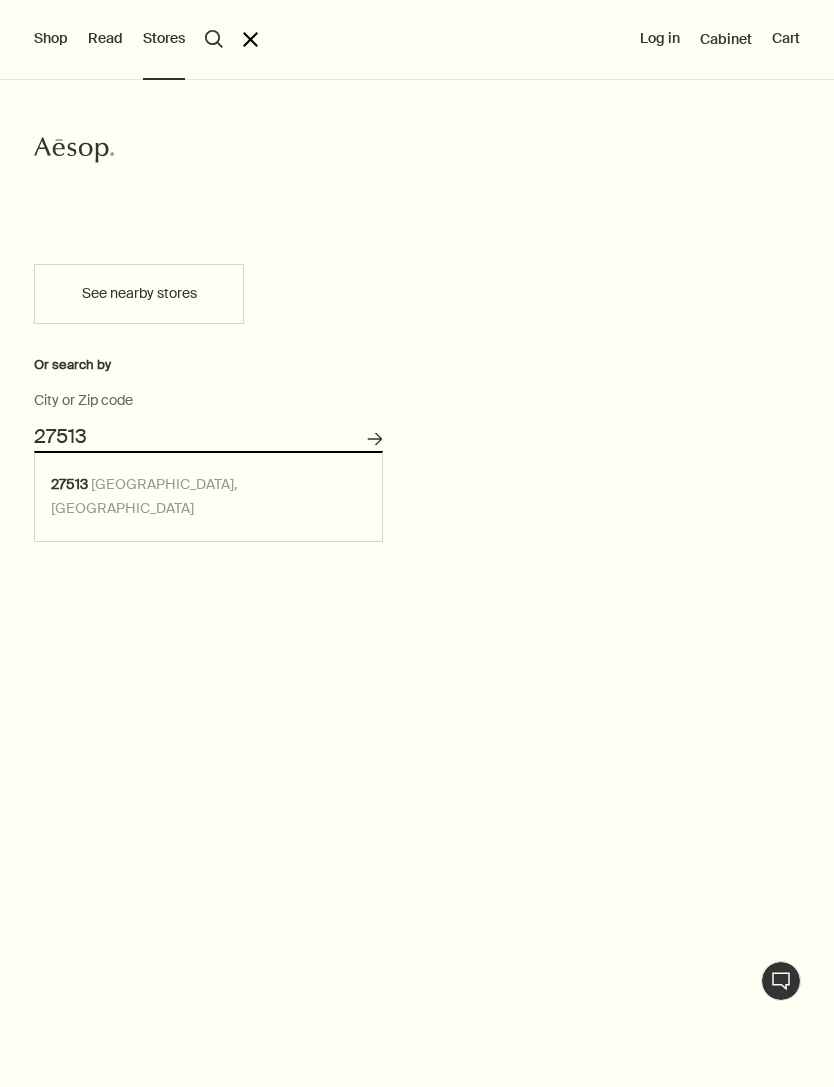 type on "[GEOGRAPHIC_DATA], [GEOGRAPHIC_DATA] 27513" 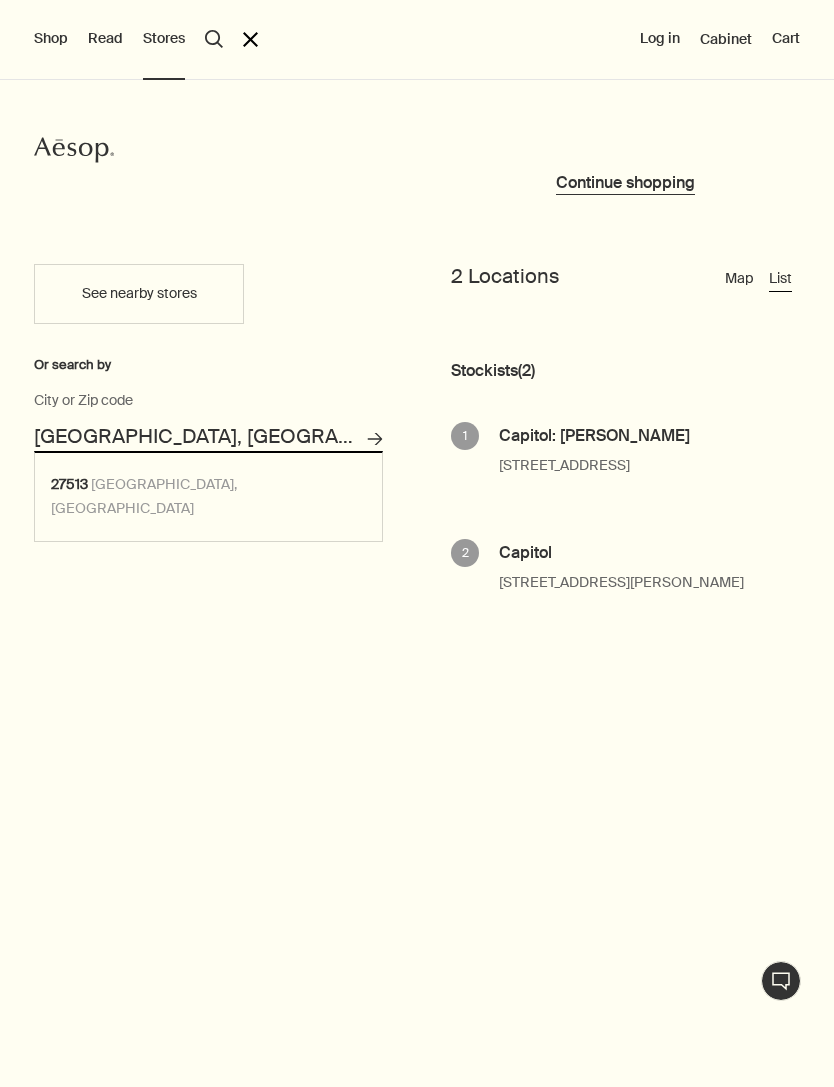 click on "Read" at bounding box center [105, 39] 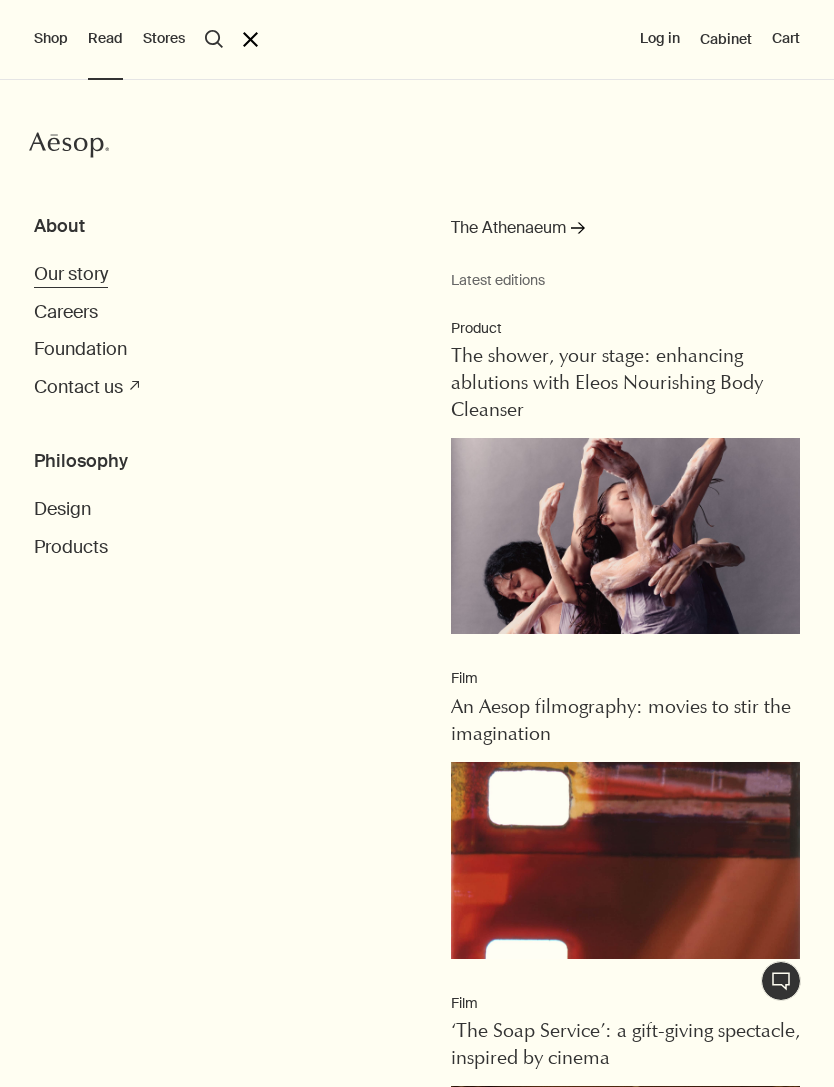 click on "Our story" at bounding box center [71, 274] 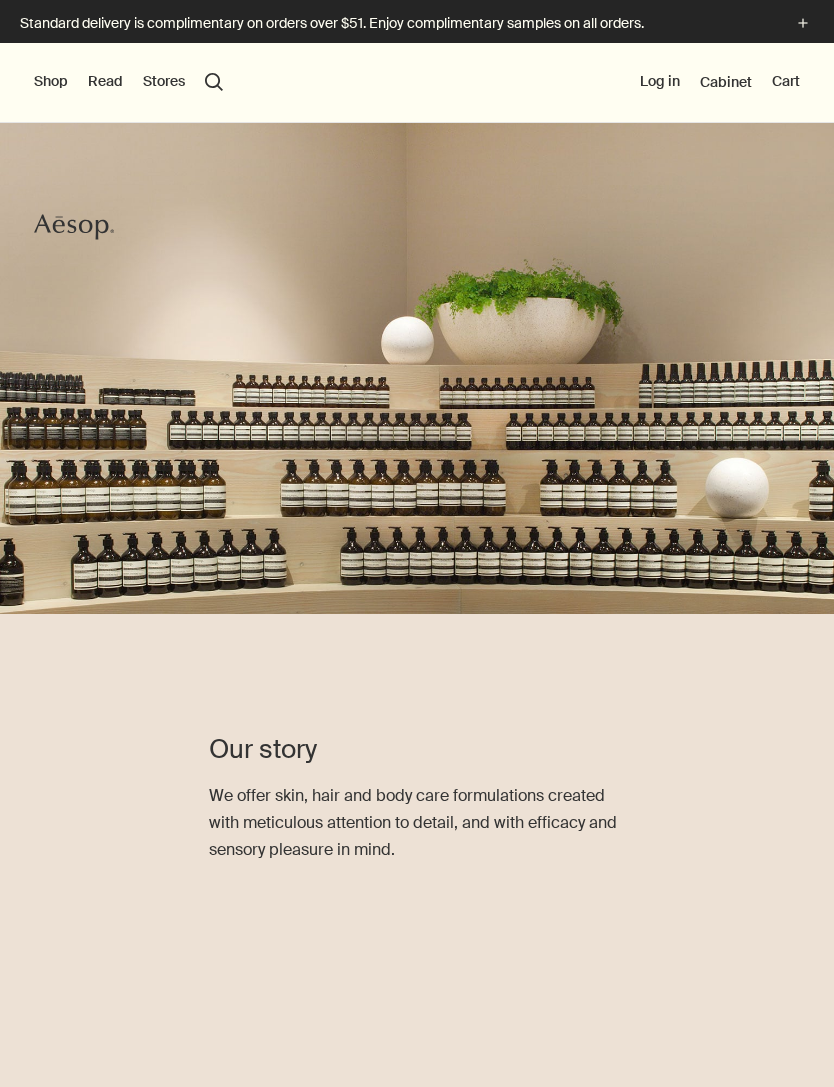scroll, scrollTop: 0, scrollLeft: 0, axis: both 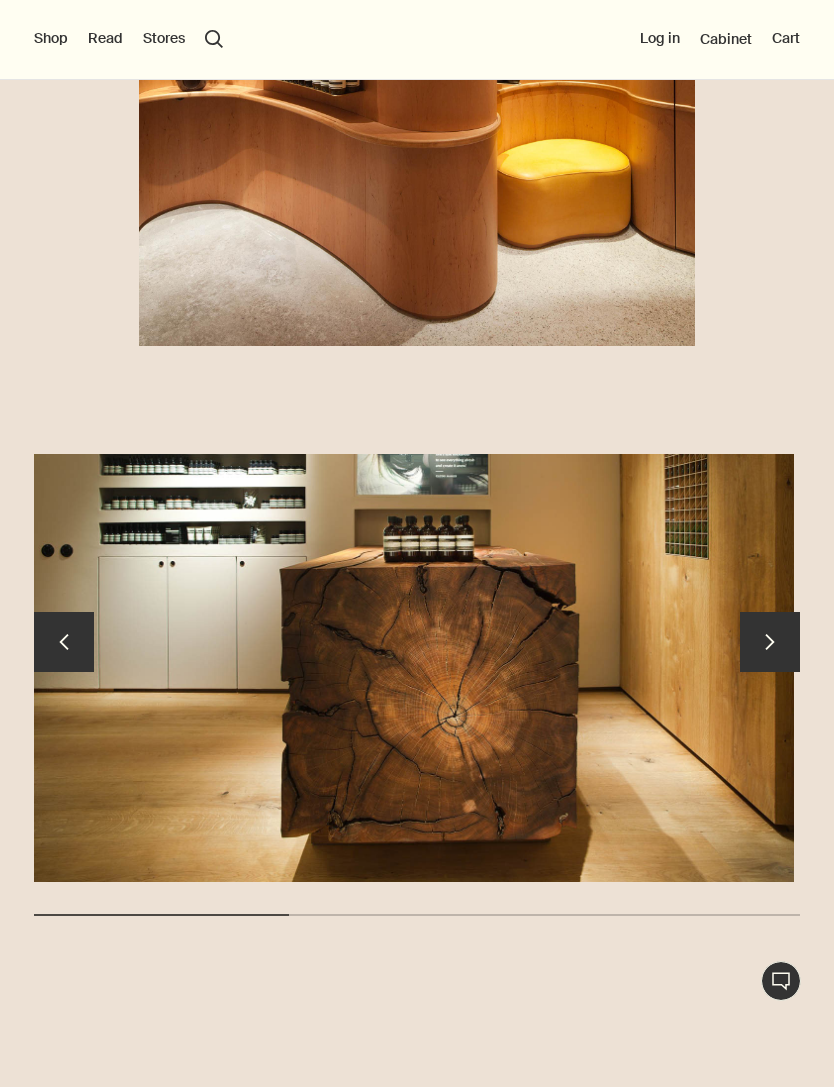 click on "chevron" at bounding box center [770, 642] 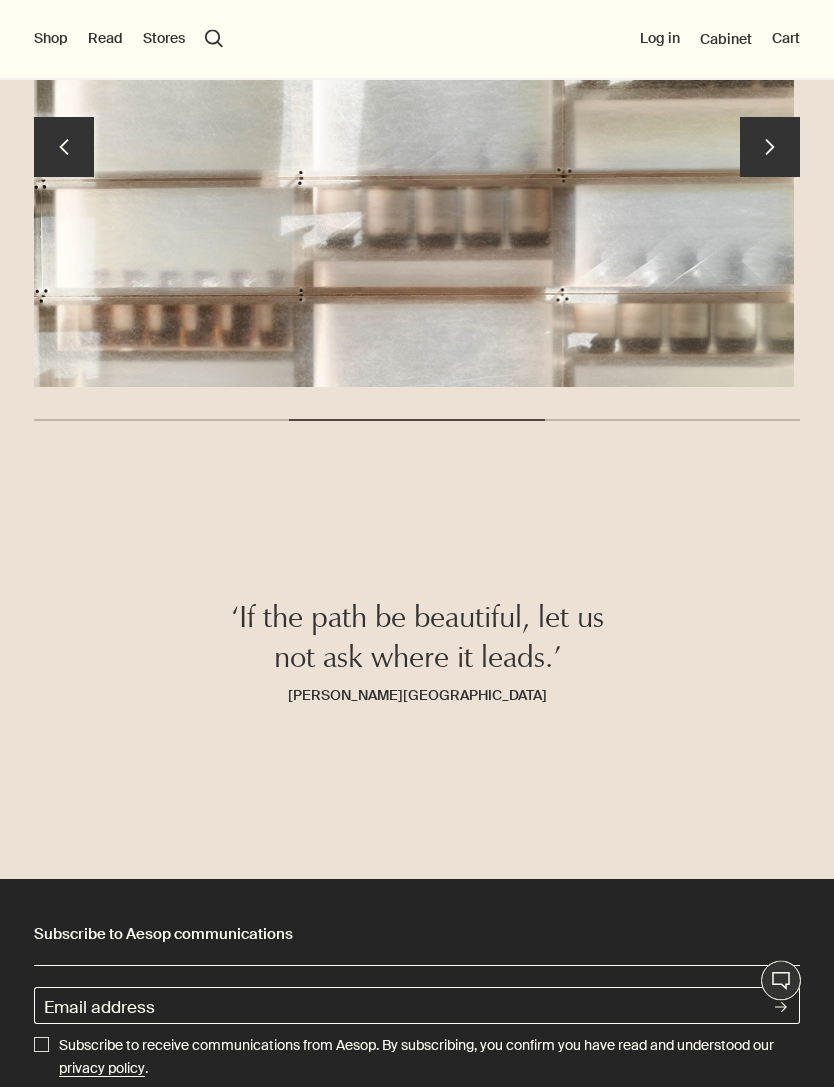click on "Read" at bounding box center [105, 39] 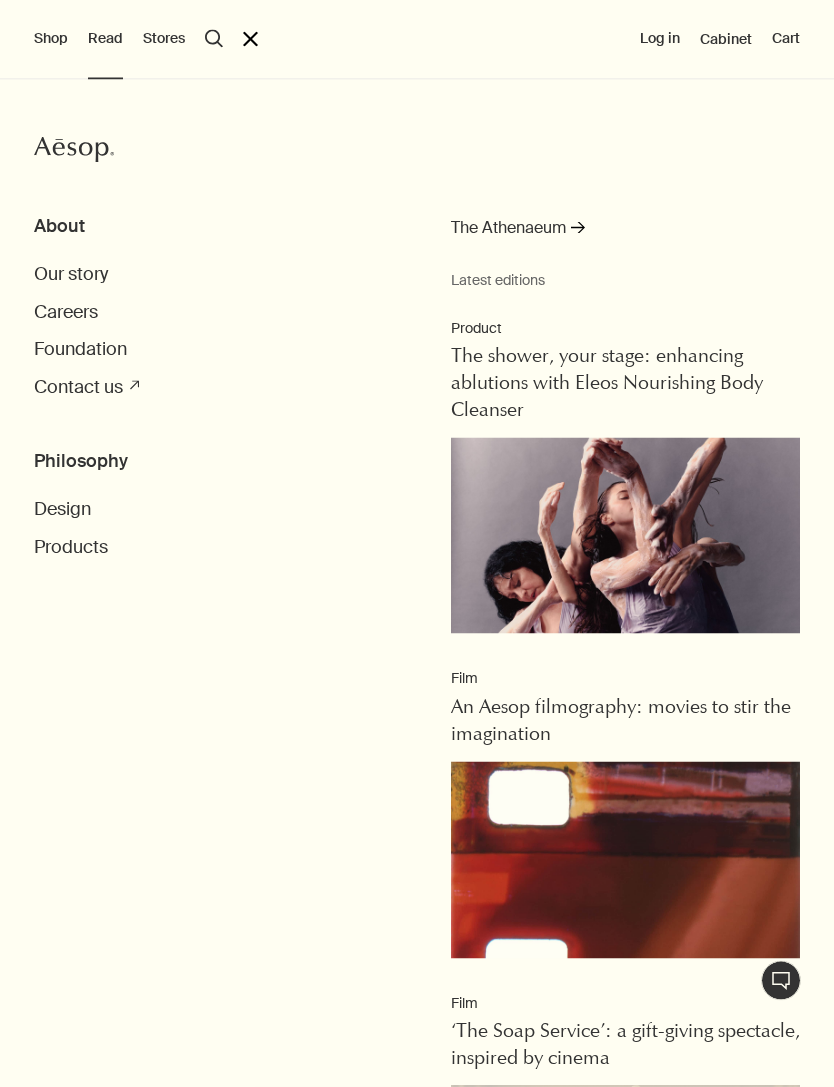 scroll, scrollTop: 4803, scrollLeft: 0, axis: vertical 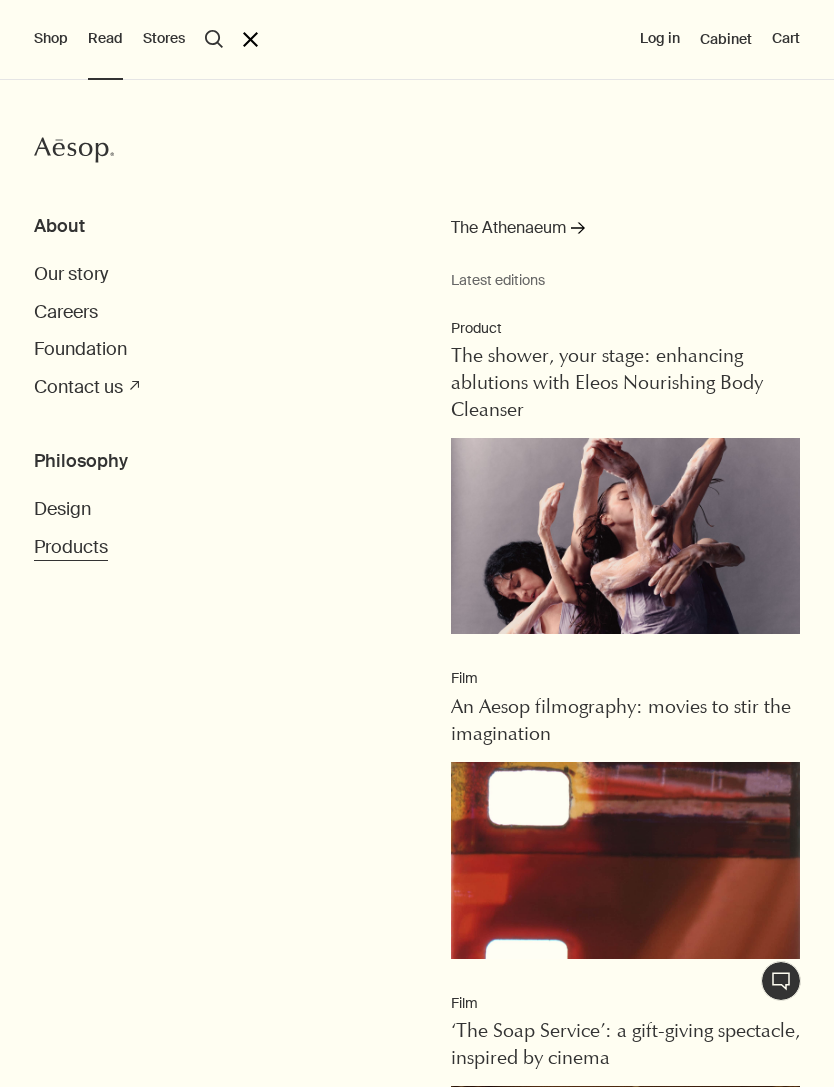 click on "Products" at bounding box center (71, 547) 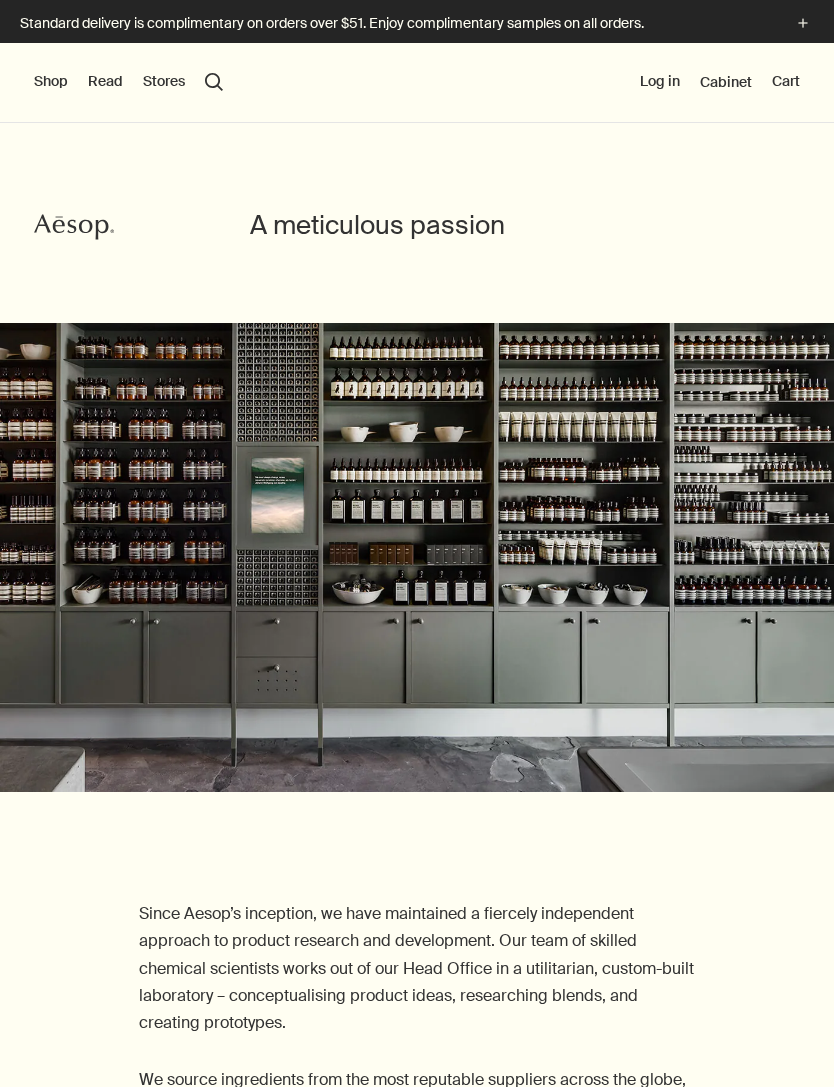 scroll, scrollTop: 0, scrollLeft: 0, axis: both 